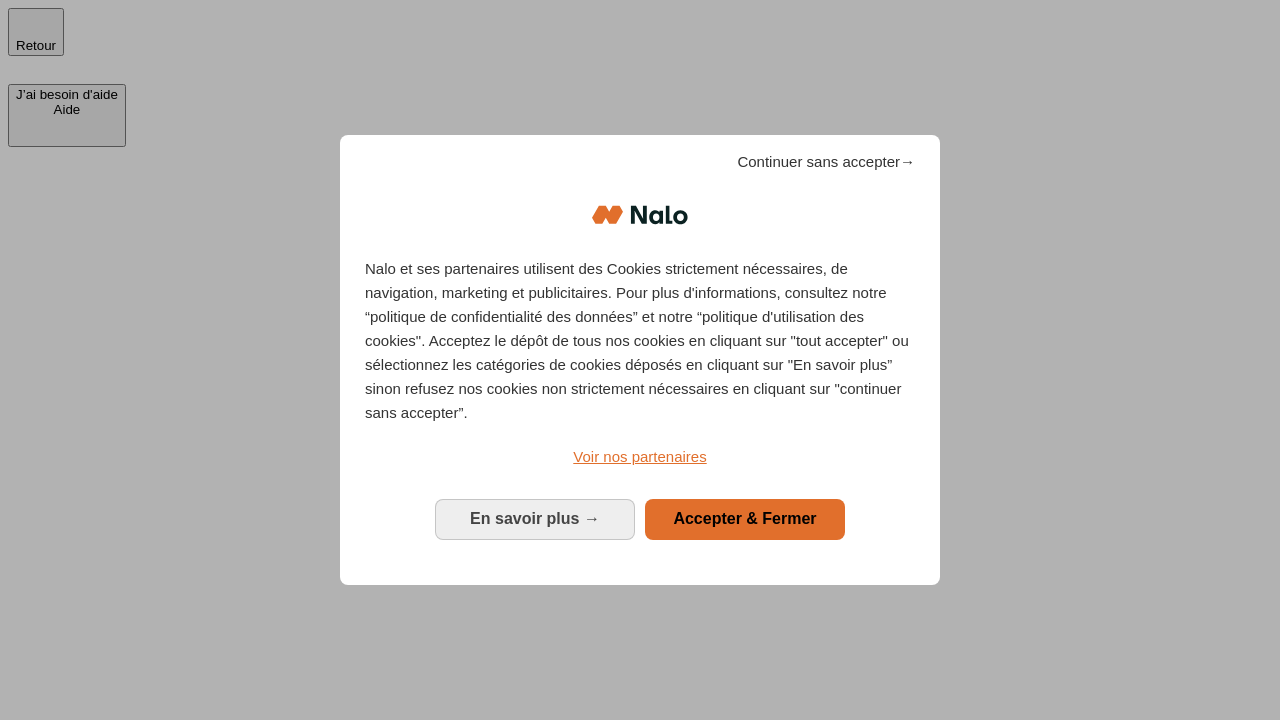 scroll, scrollTop: 0, scrollLeft: 0, axis: both 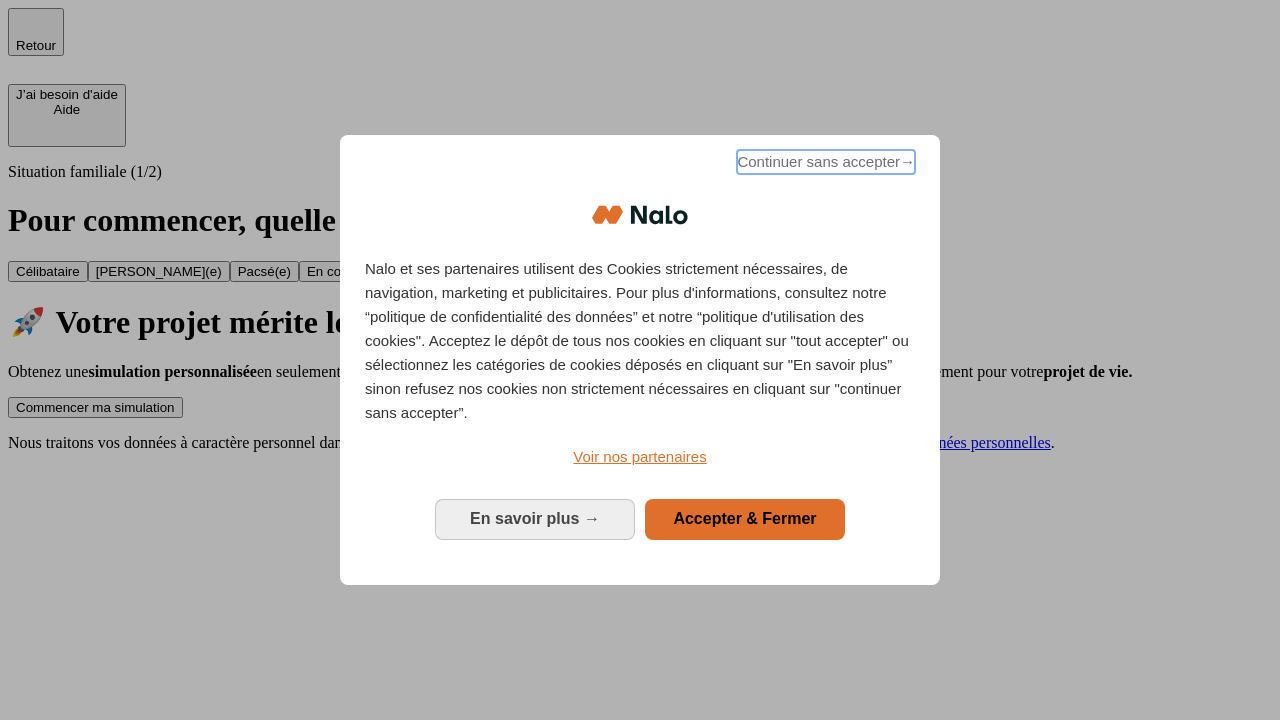 click on "Continuer sans accepter  →" at bounding box center [826, 162] 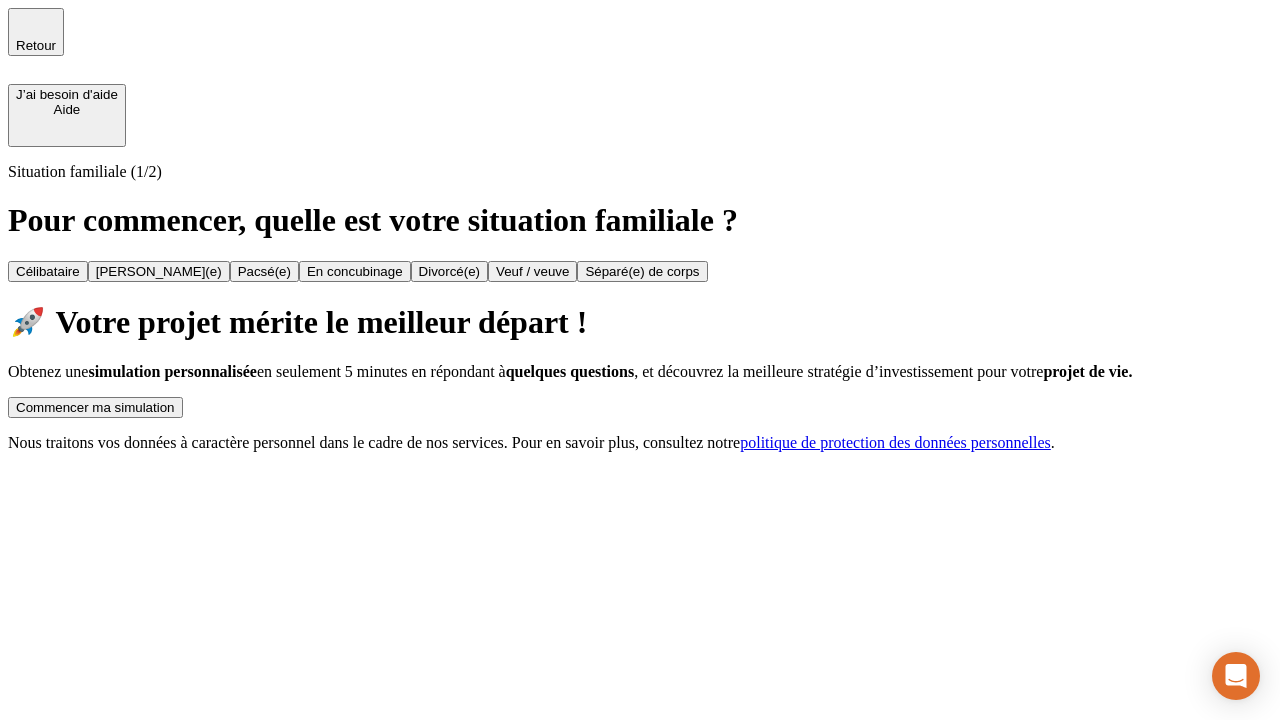 click on "Commencer ma simulation" at bounding box center [95, 407] 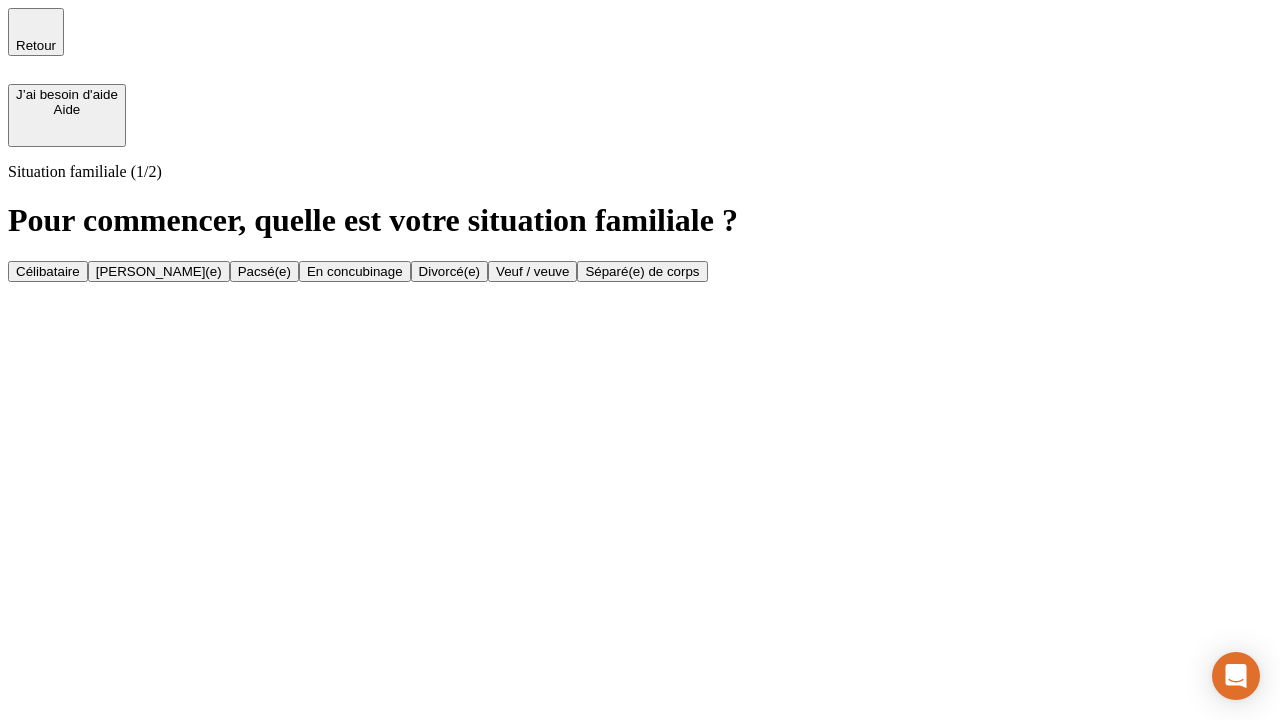 click on "Veuf / veuve" at bounding box center [532, 271] 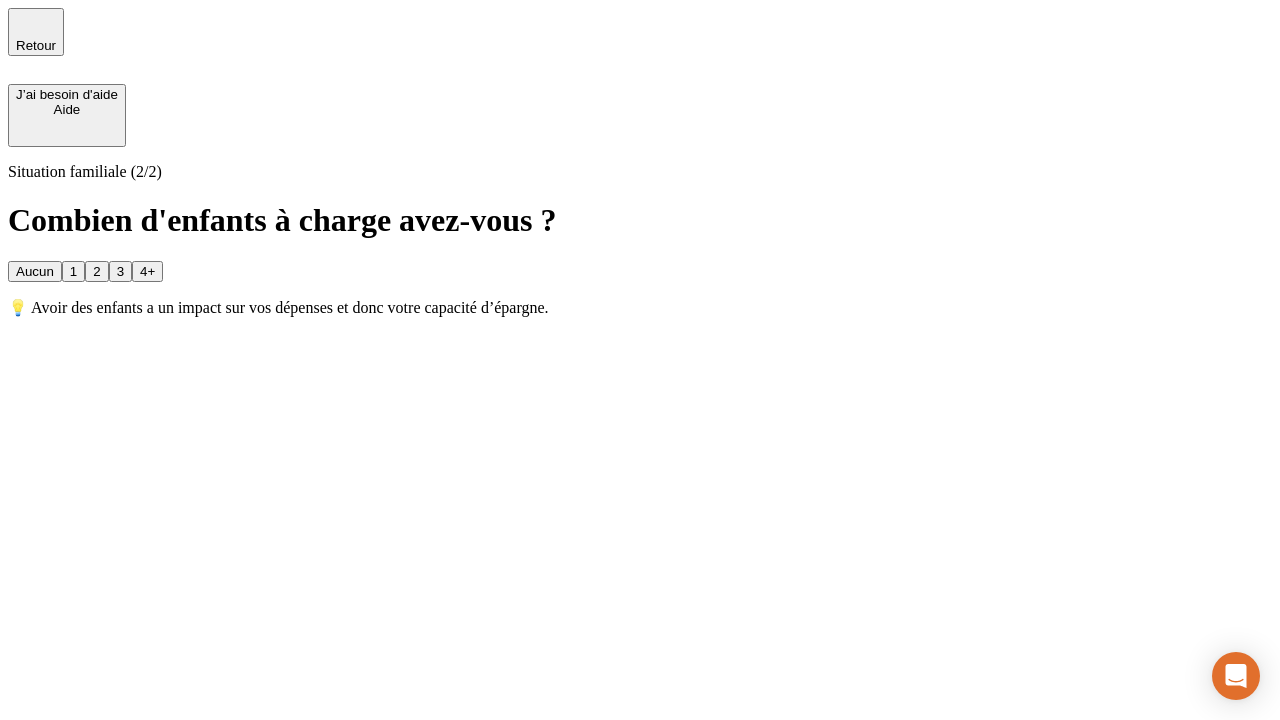click on "Aucun" at bounding box center [35, 271] 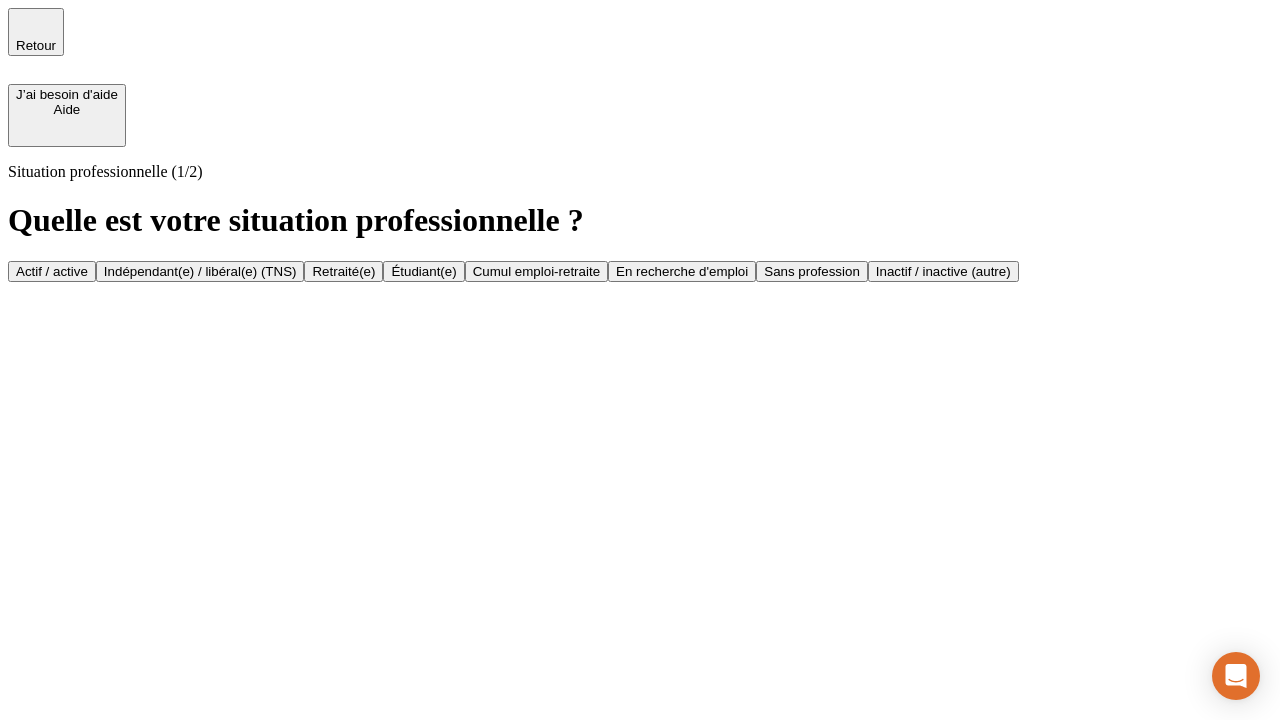 click on "Retraité(e)" at bounding box center [343, 271] 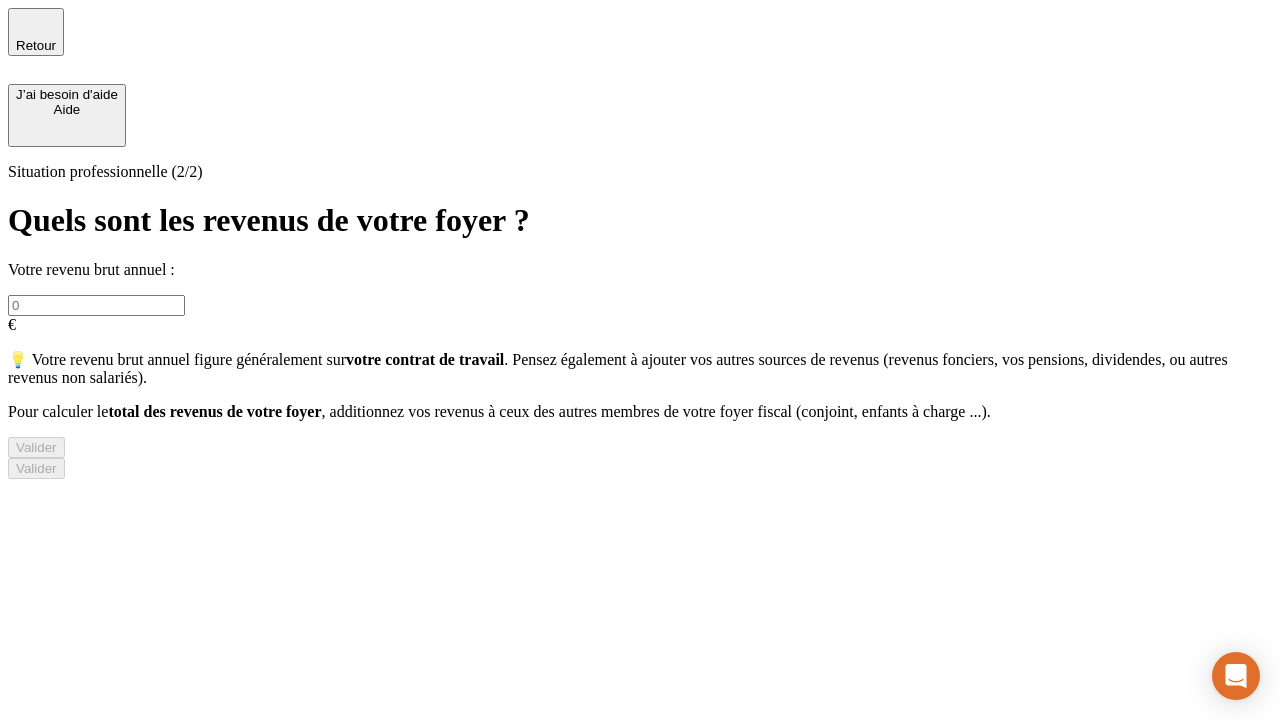click at bounding box center (96, 305) 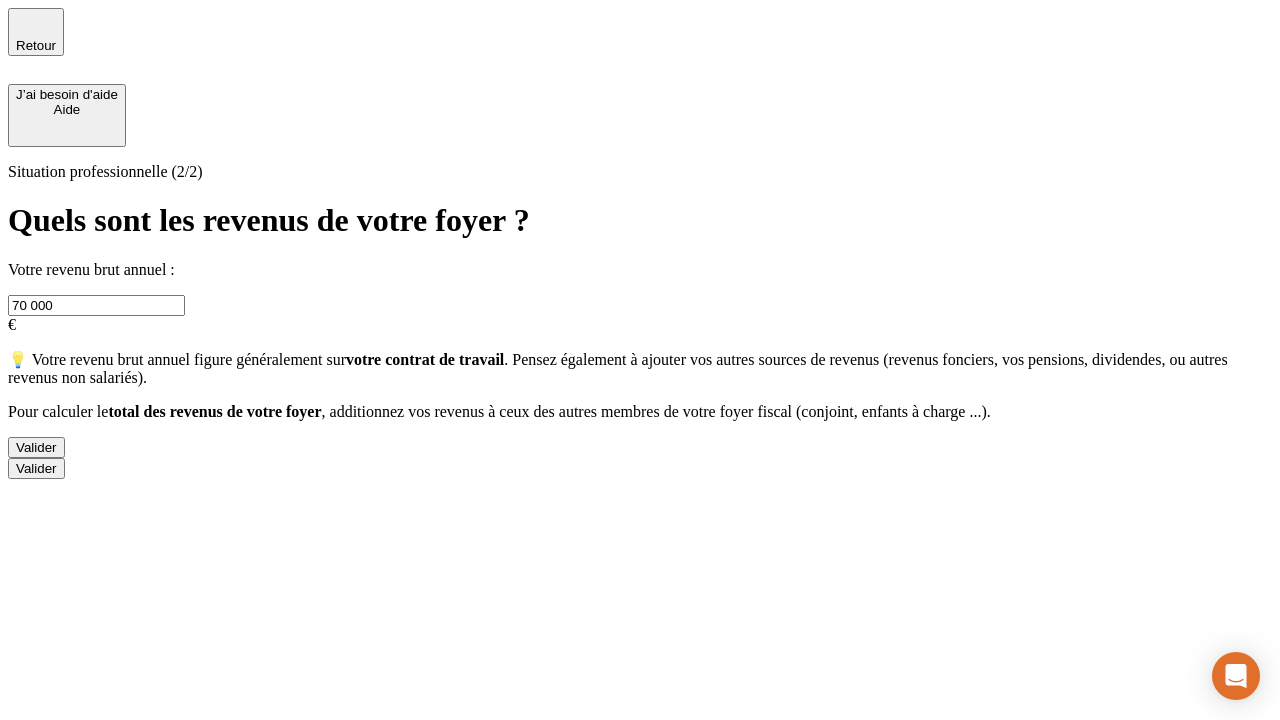 type on "70 000" 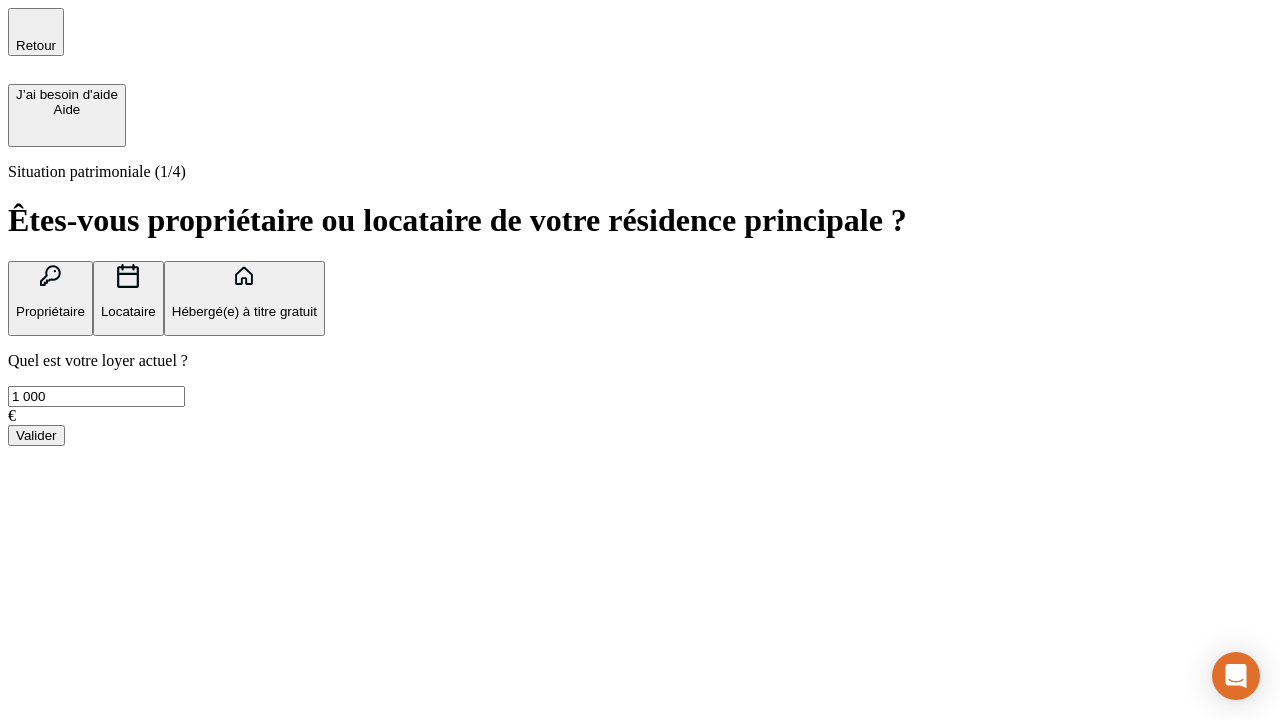 type on "1 000" 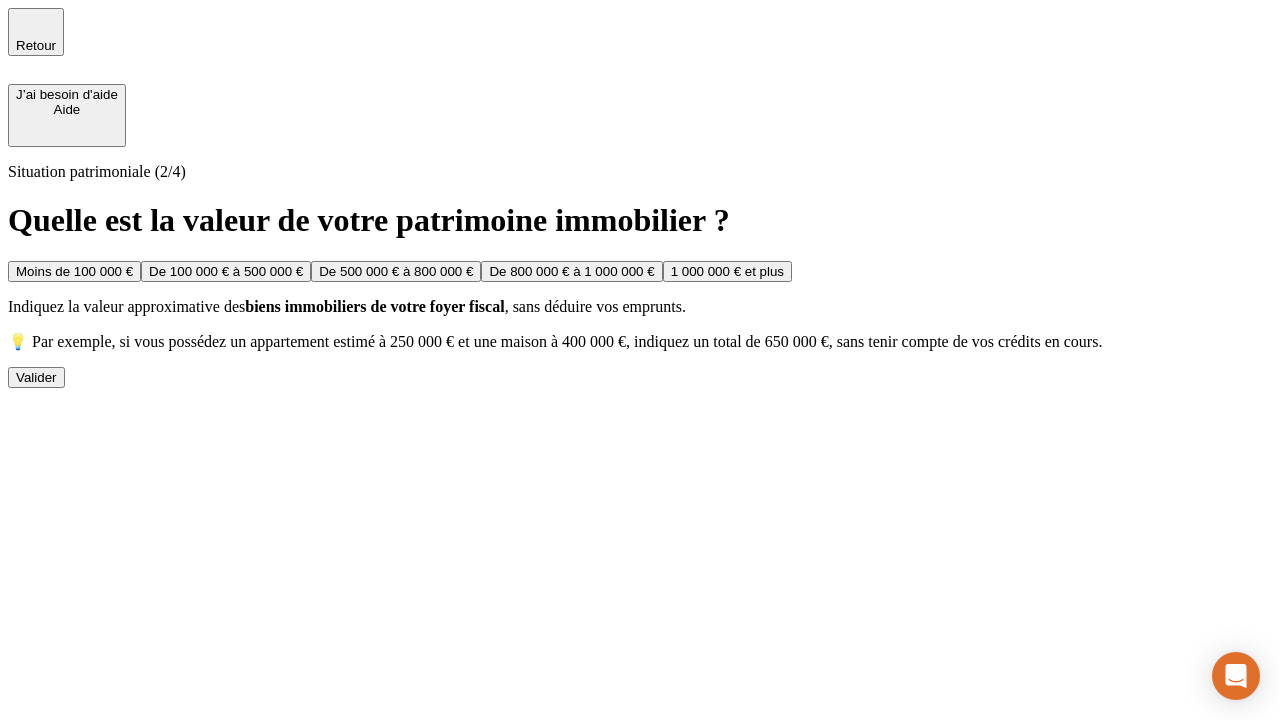 click on "De 500 000 € à 800 000 €" at bounding box center (396, 271) 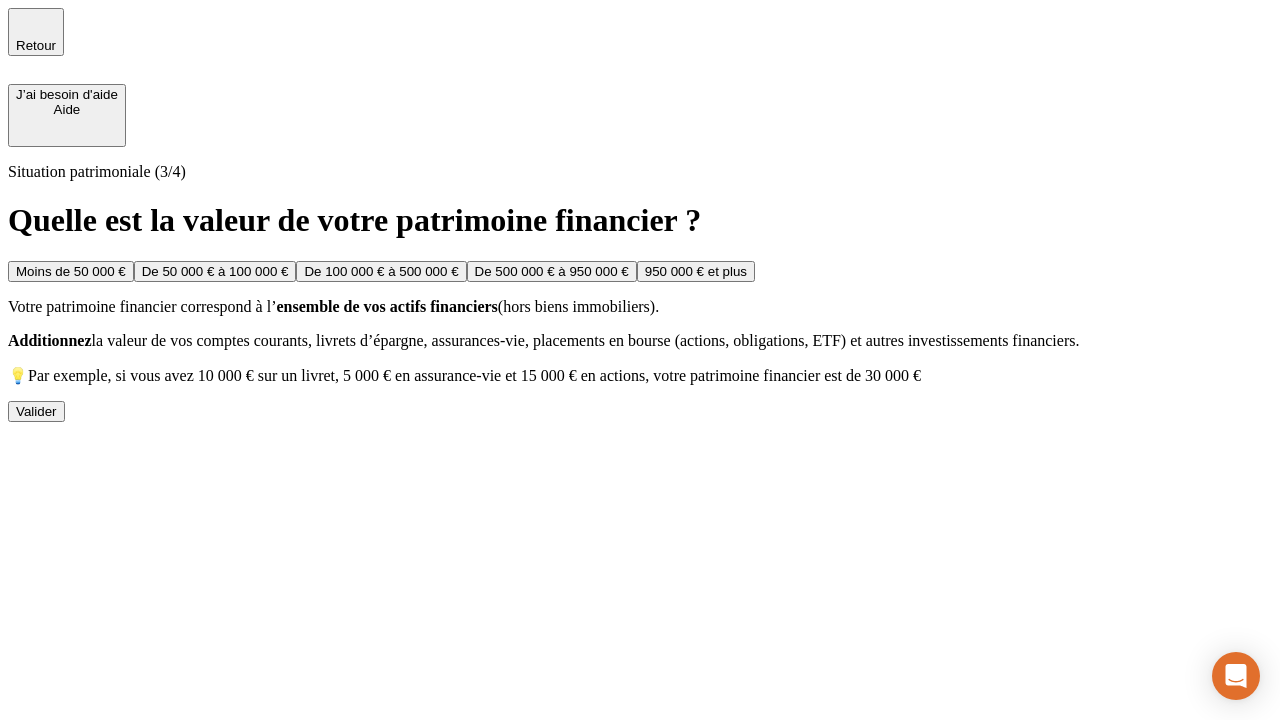 click on "Moins de 50 000 €" at bounding box center [71, 271] 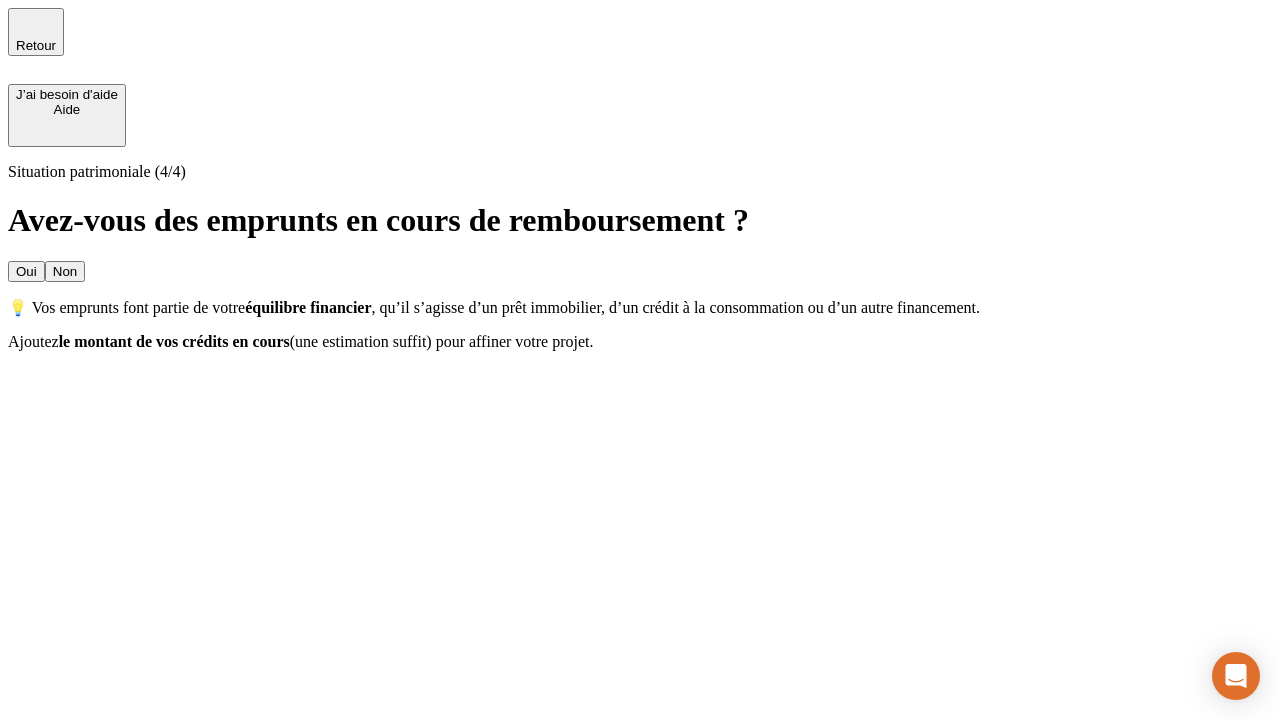 click on "Oui" at bounding box center [26, 271] 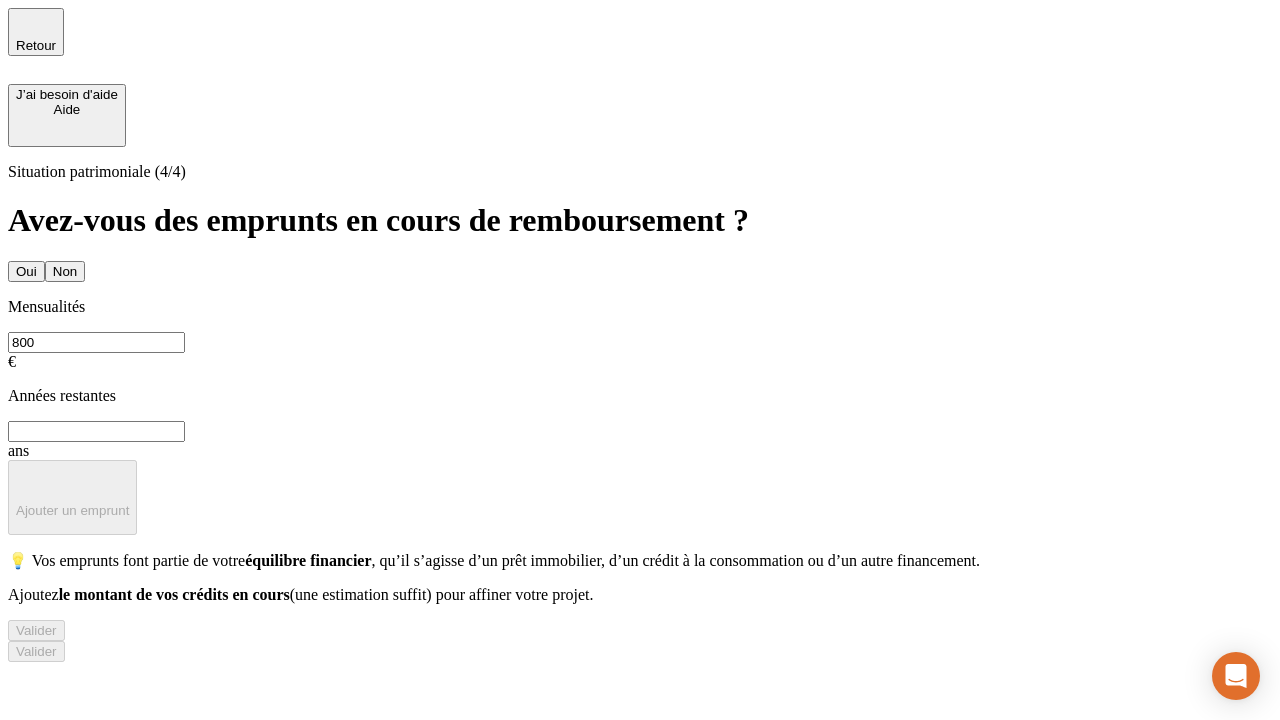 type on "800" 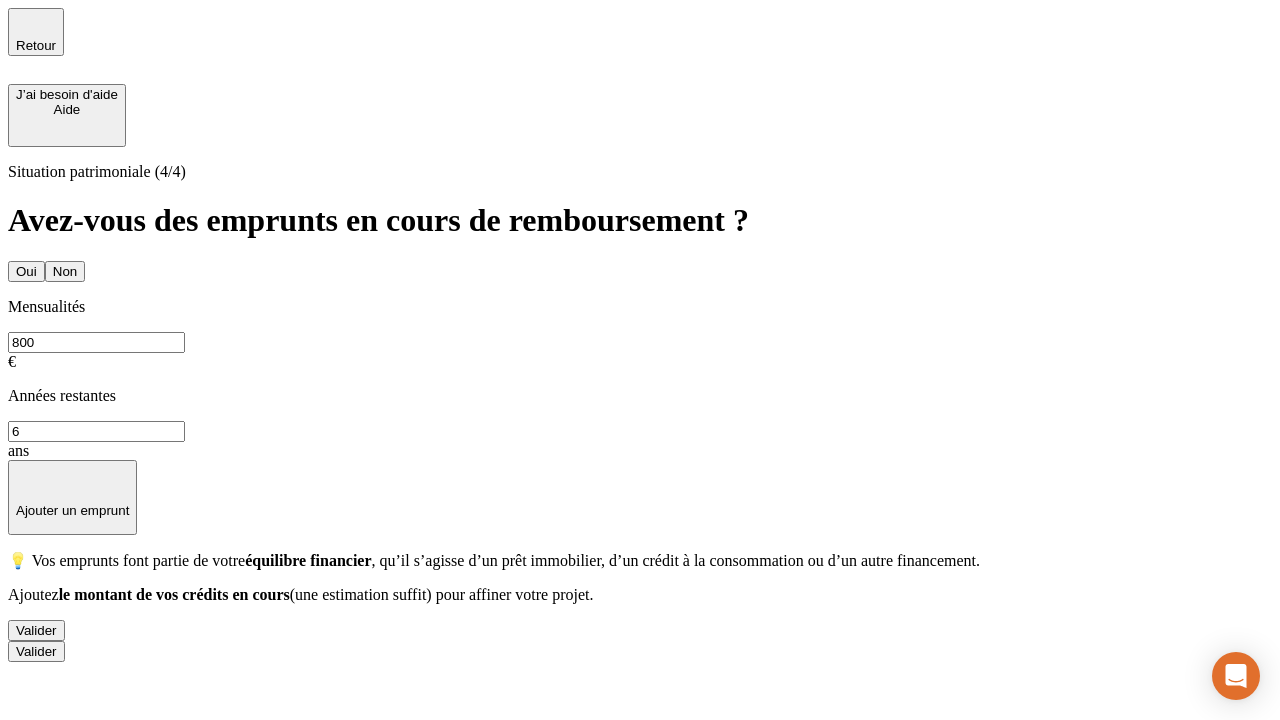 type on "6" 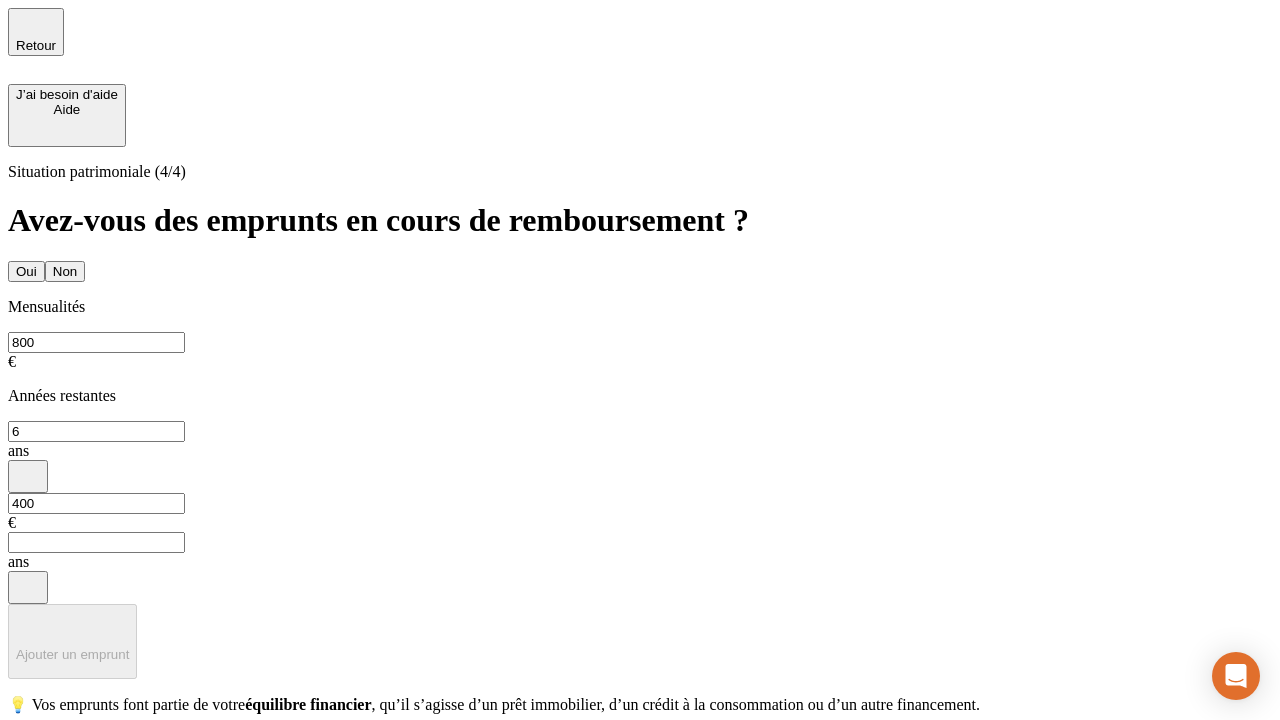 type on "400" 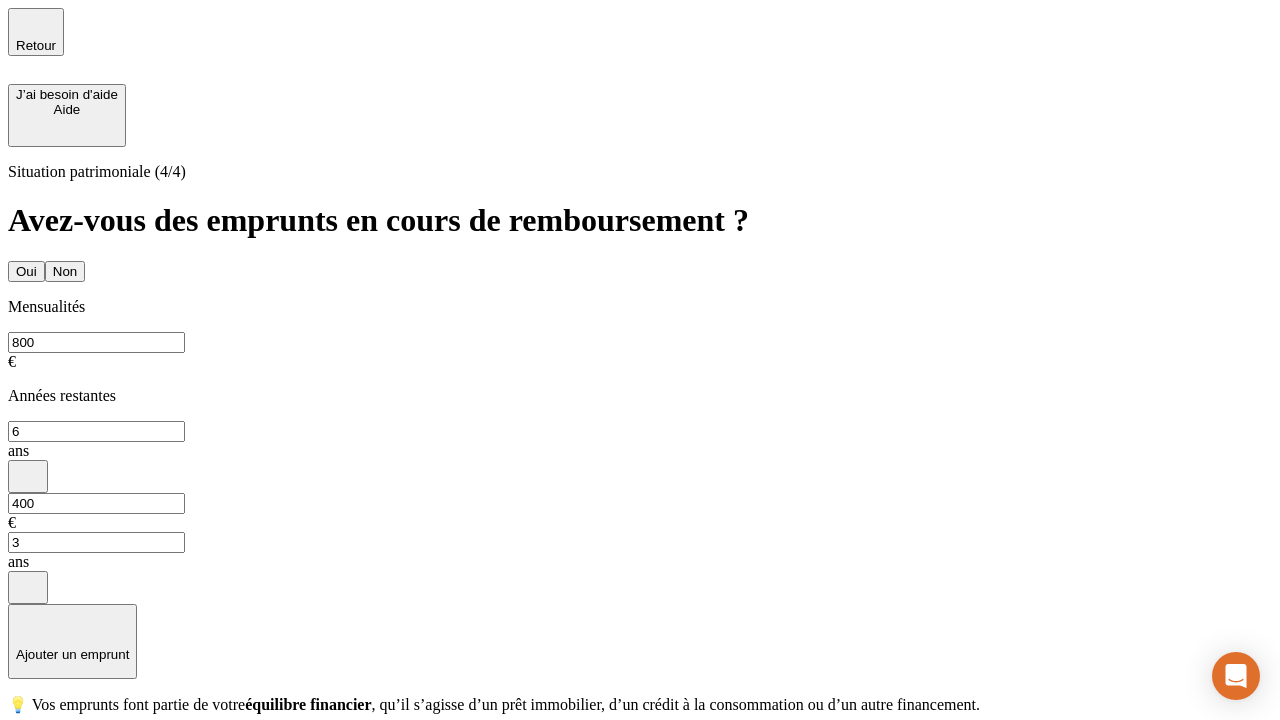 click on "Valider" at bounding box center [36, 774] 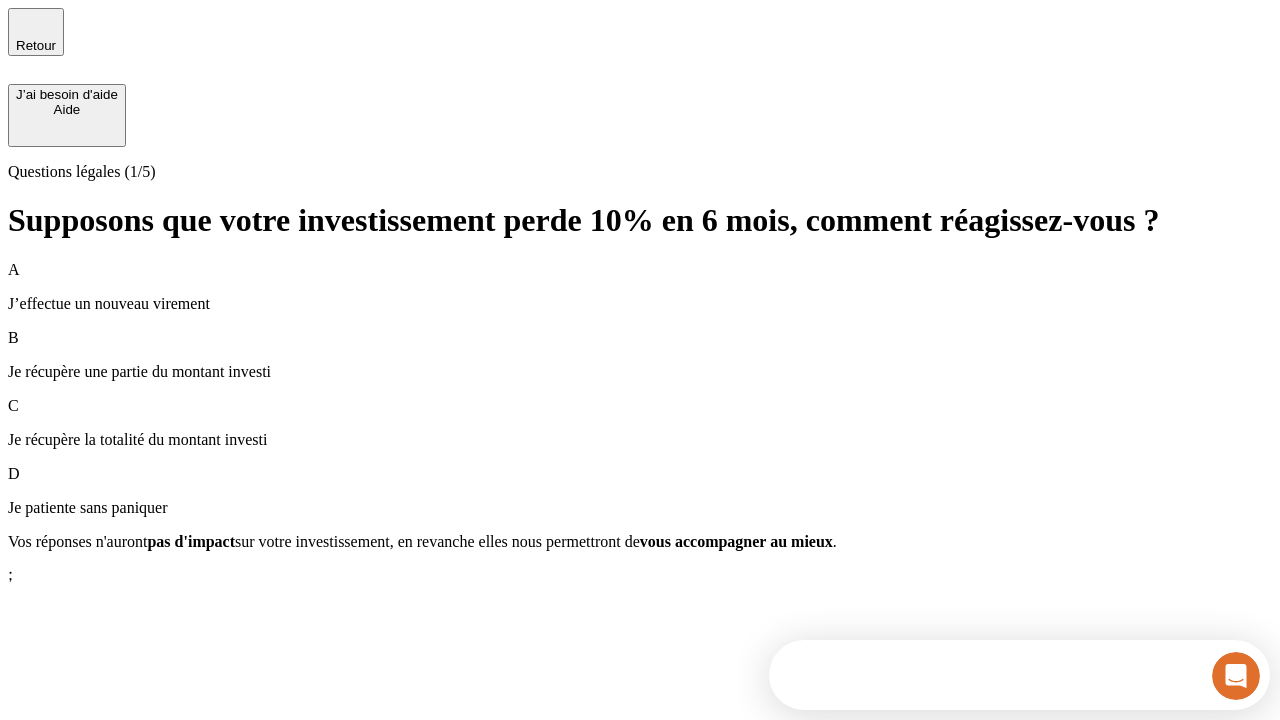 click on "Je récupère une partie du montant investi" at bounding box center (640, 372) 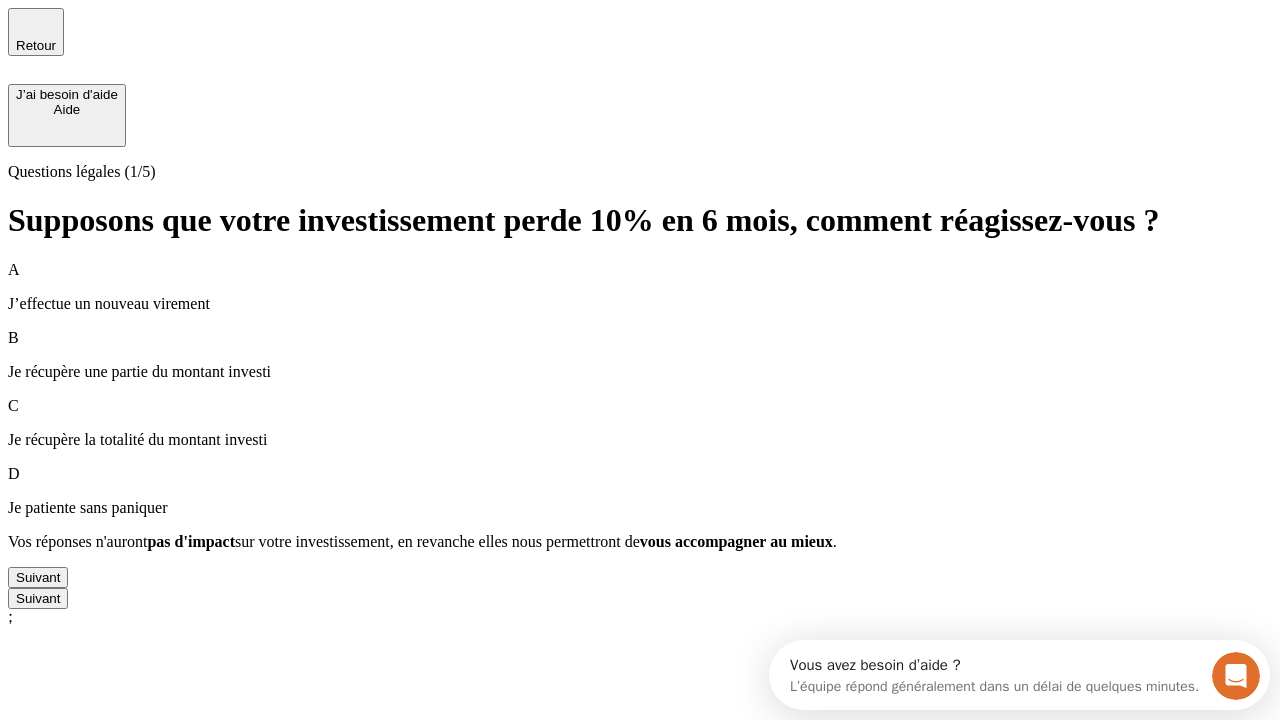 scroll, scrollTop: 0, scrollLeft: 0, axis: both 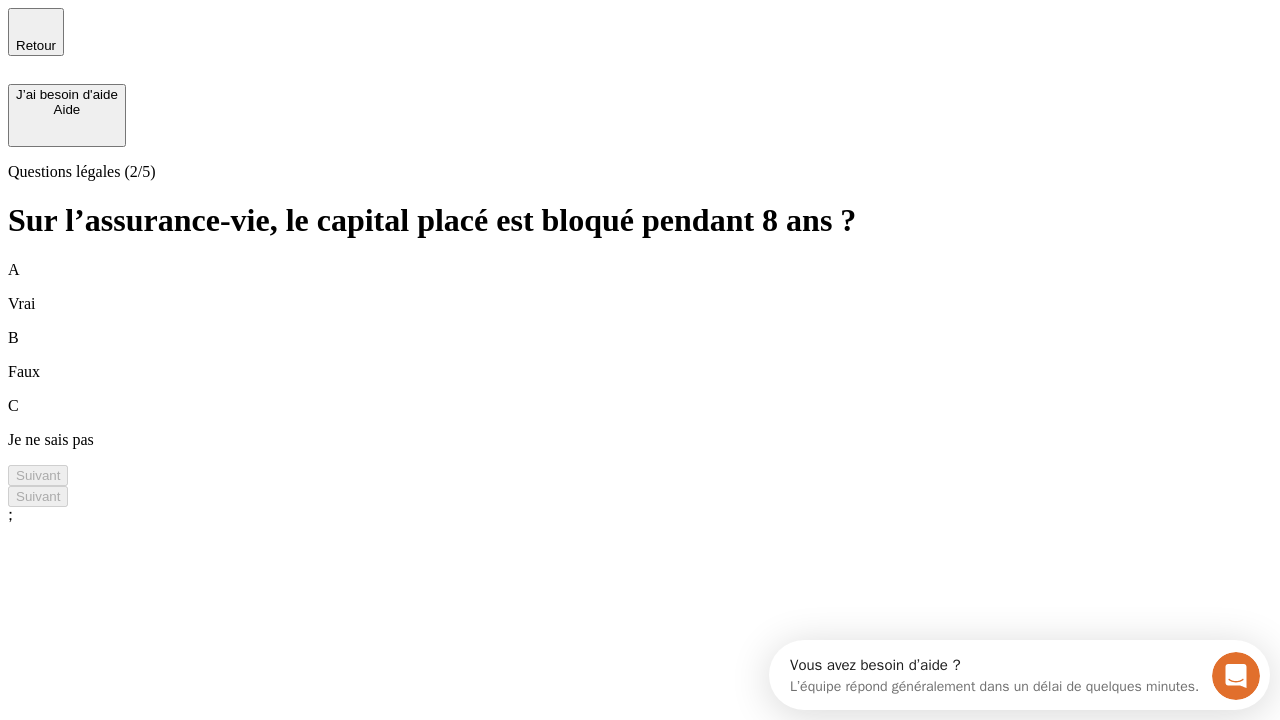 click on "B Faux" at bounding box center [640, 355] 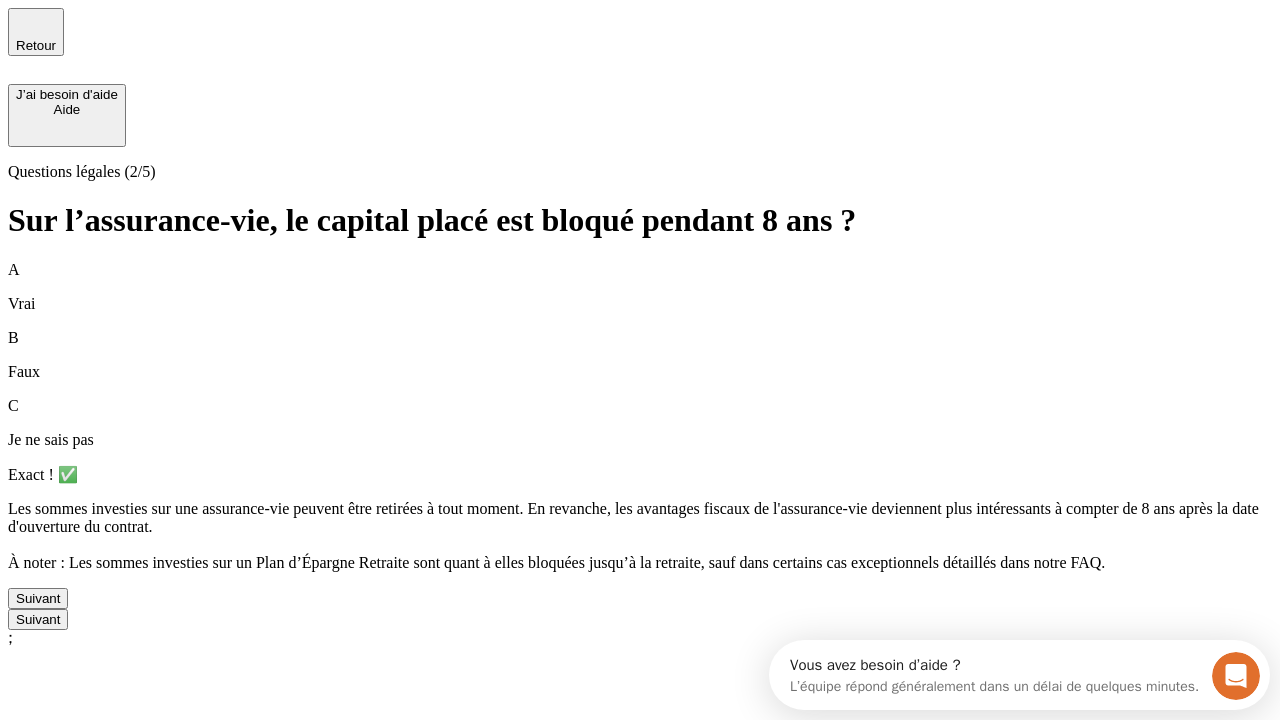 click on "Suivant" at bounding box center [38, 598] 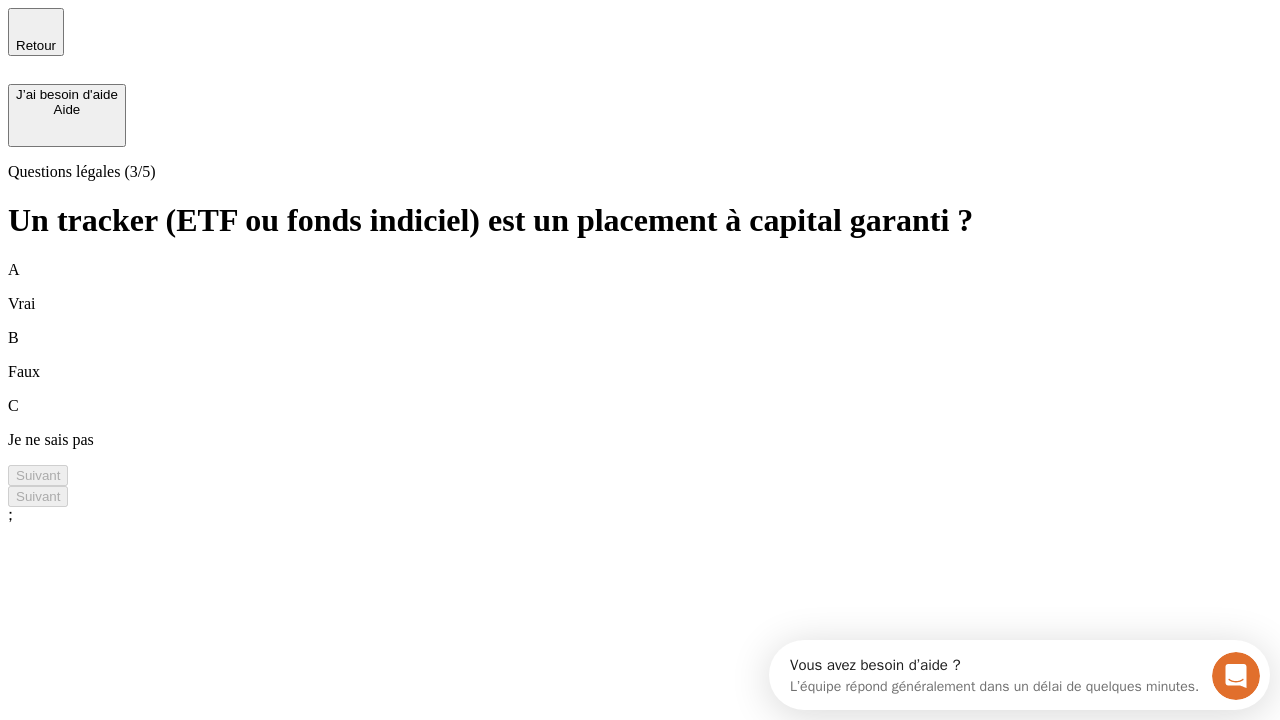 click on "B Faux" at bounding box center [640, 355] 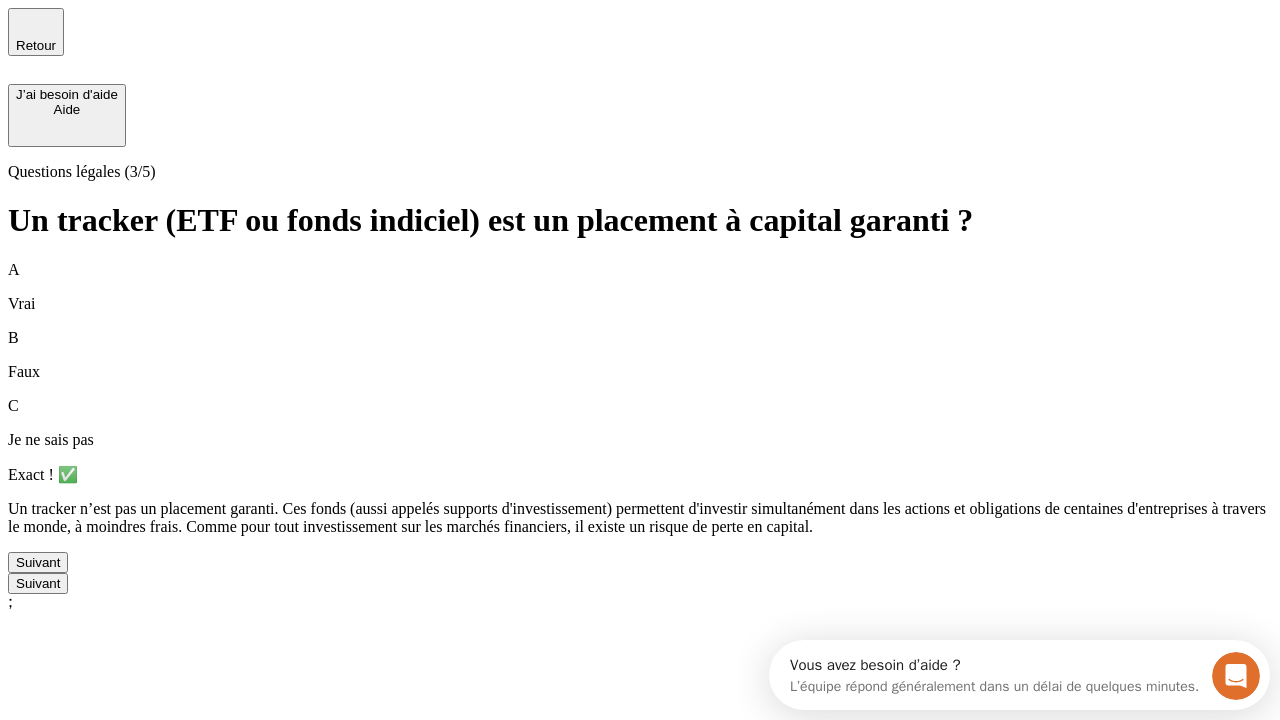click on "Suivant" at bounding box center [38, 562] 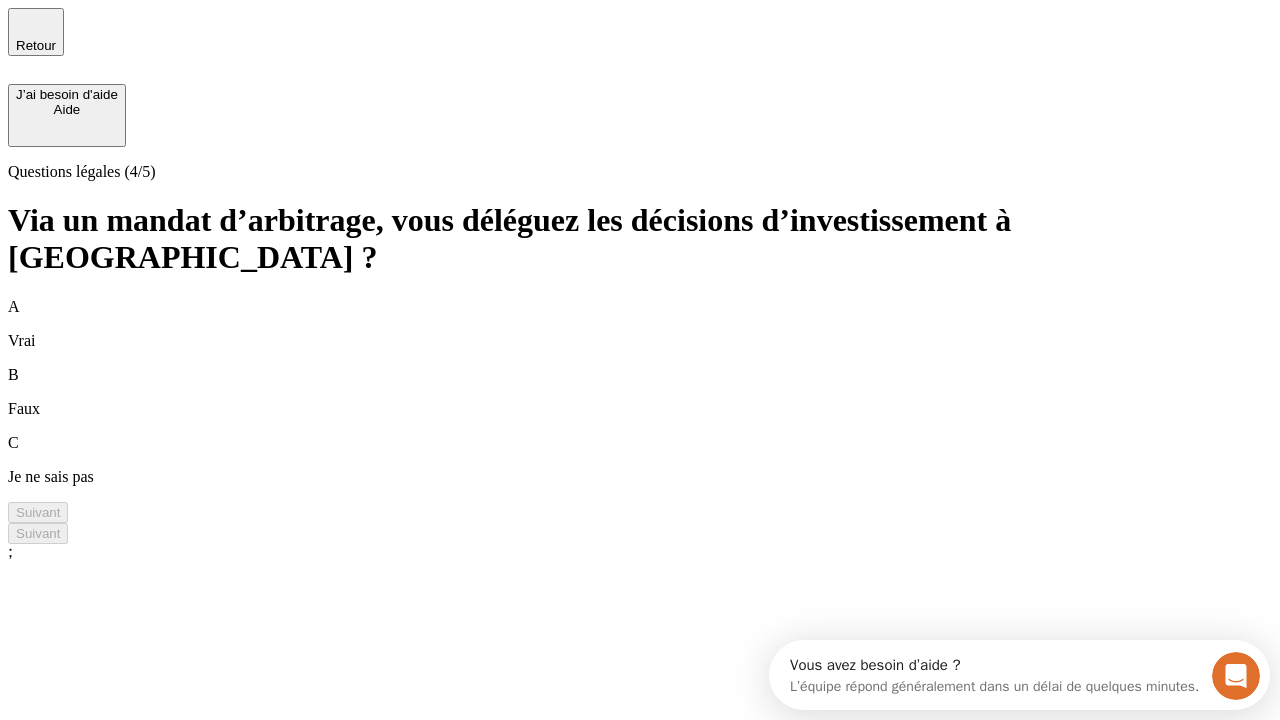 click on "A Vrai" at bounding box center (640, 324) 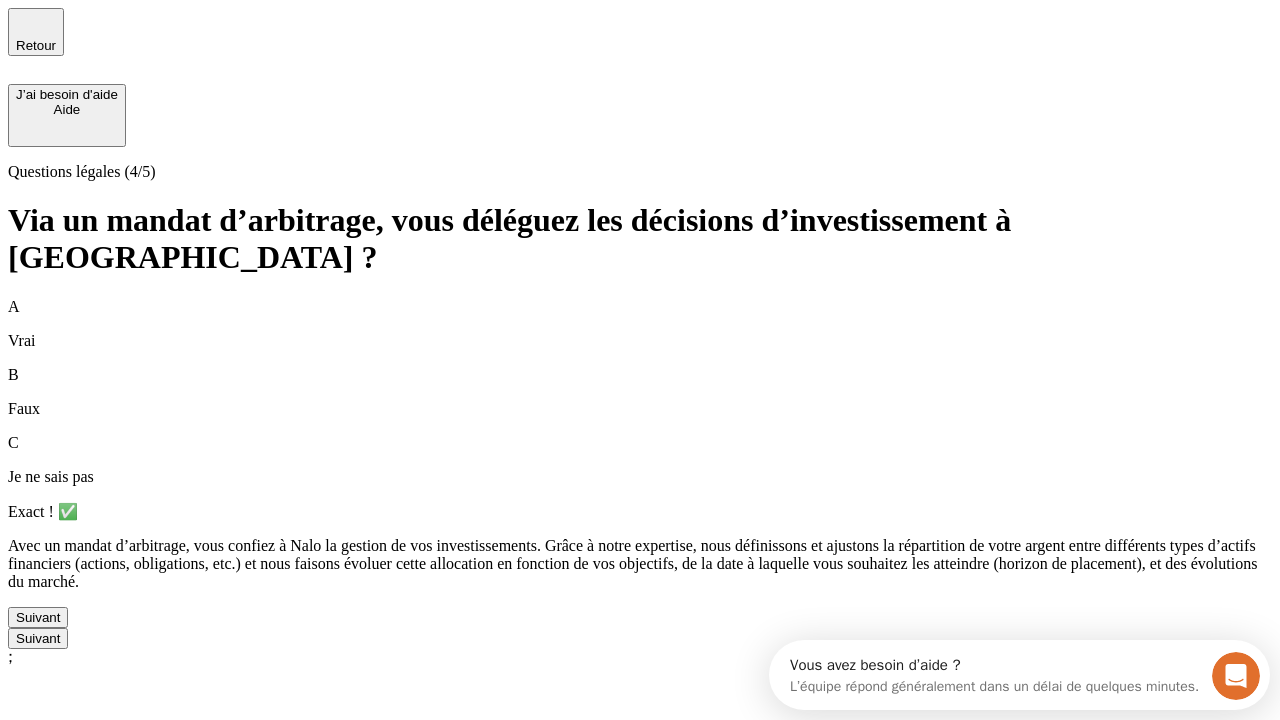 click on "Suivant" at bounding box center [38, 617] 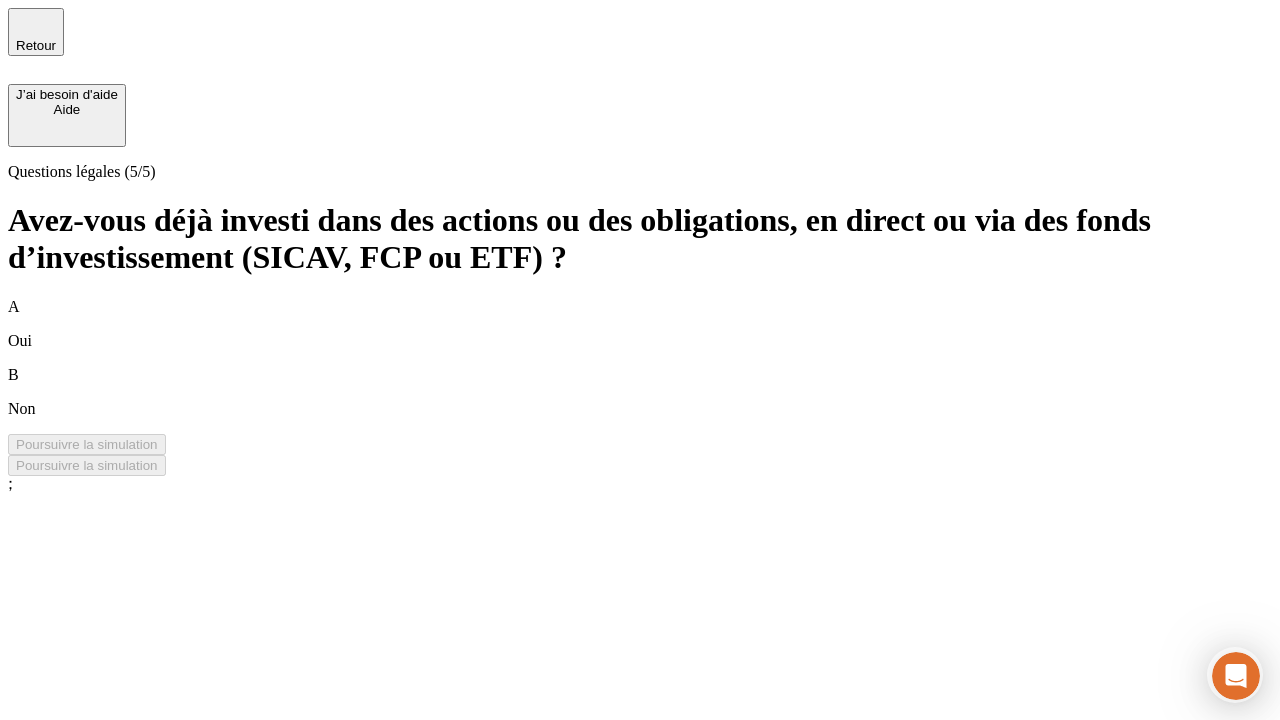click on "B Non" at bounding box center (640, 392) 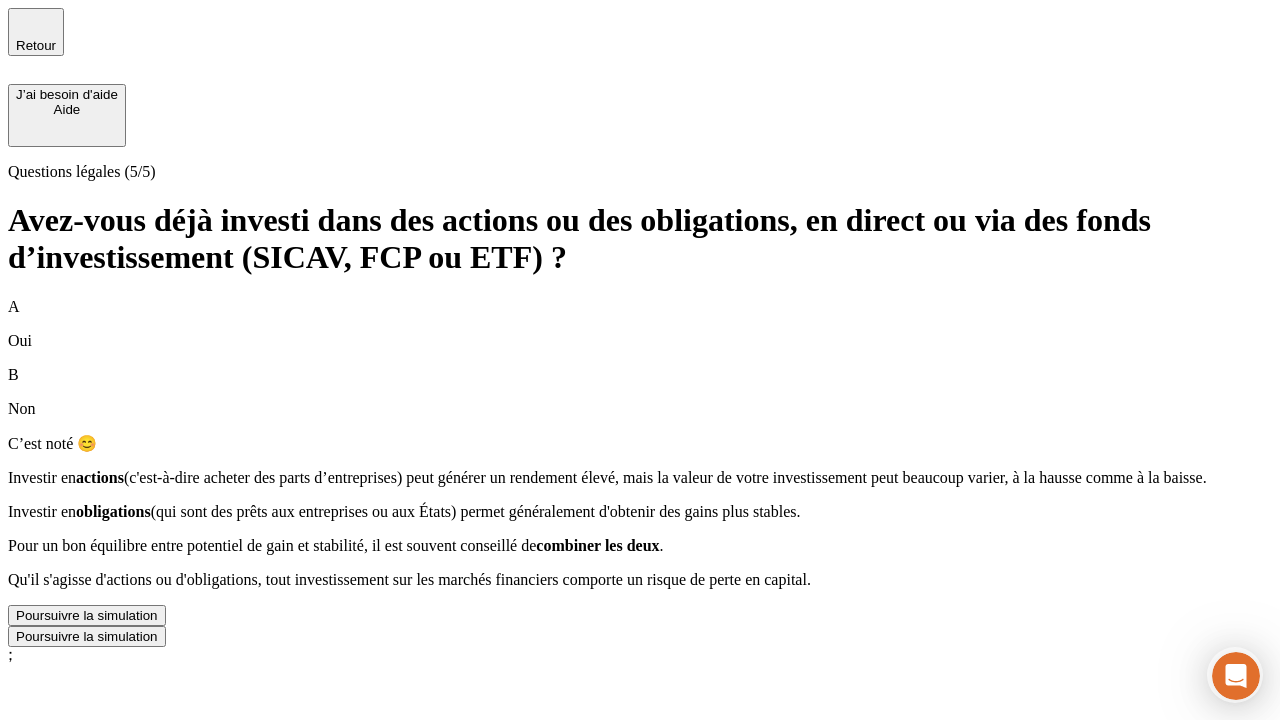 click on "Poursuivre la simulation" at bounding box center (87, 615) 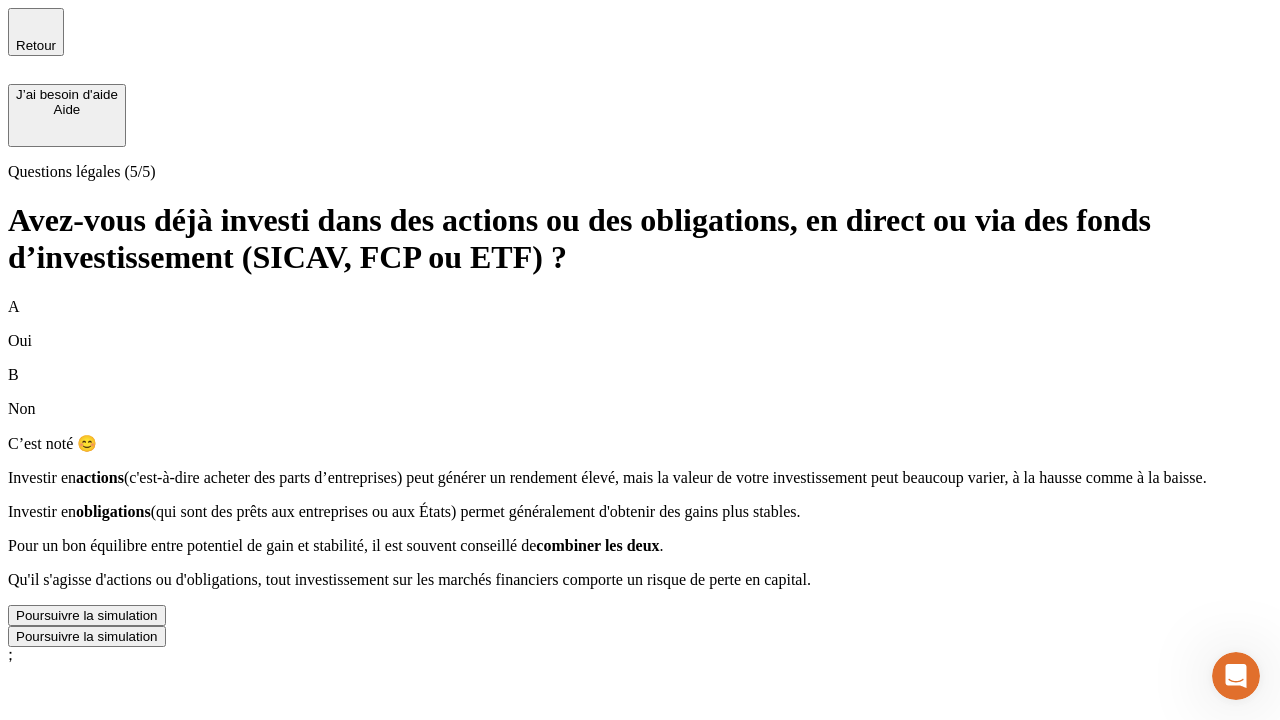 scroll, scrollTop: 56, scrollLeft: 0, axis: vertical 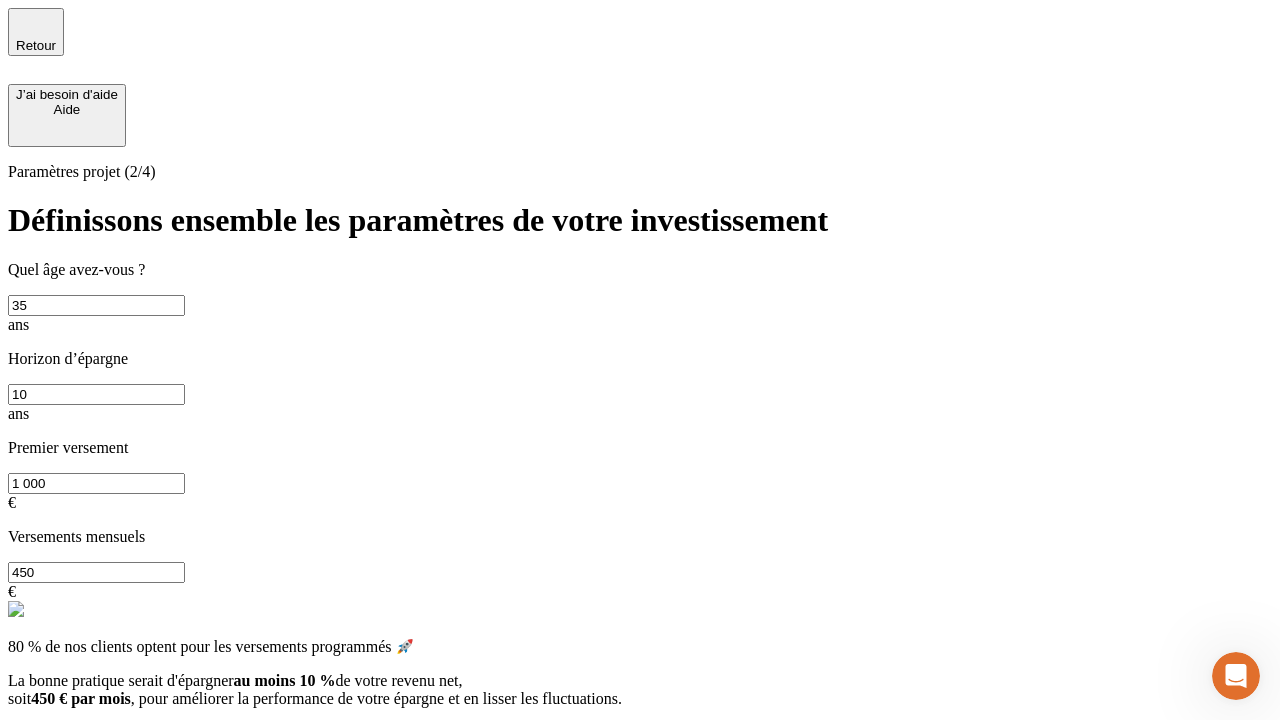 type on "35" 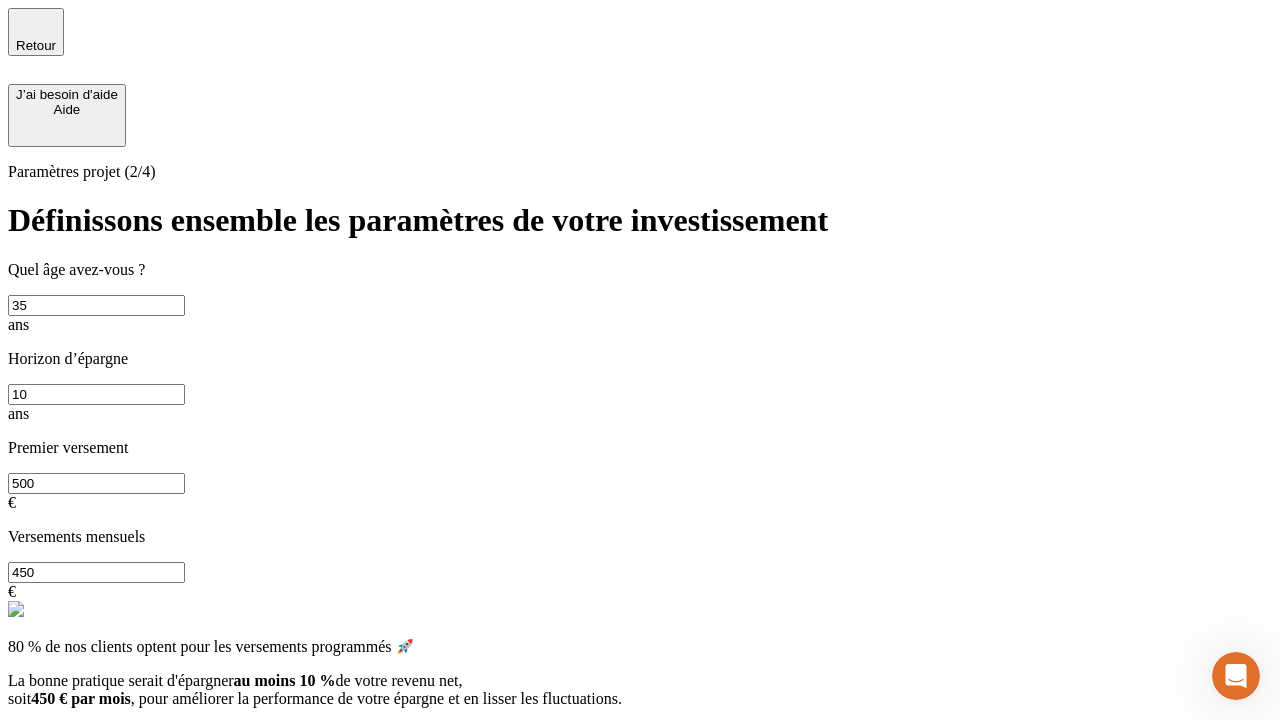type on "500" 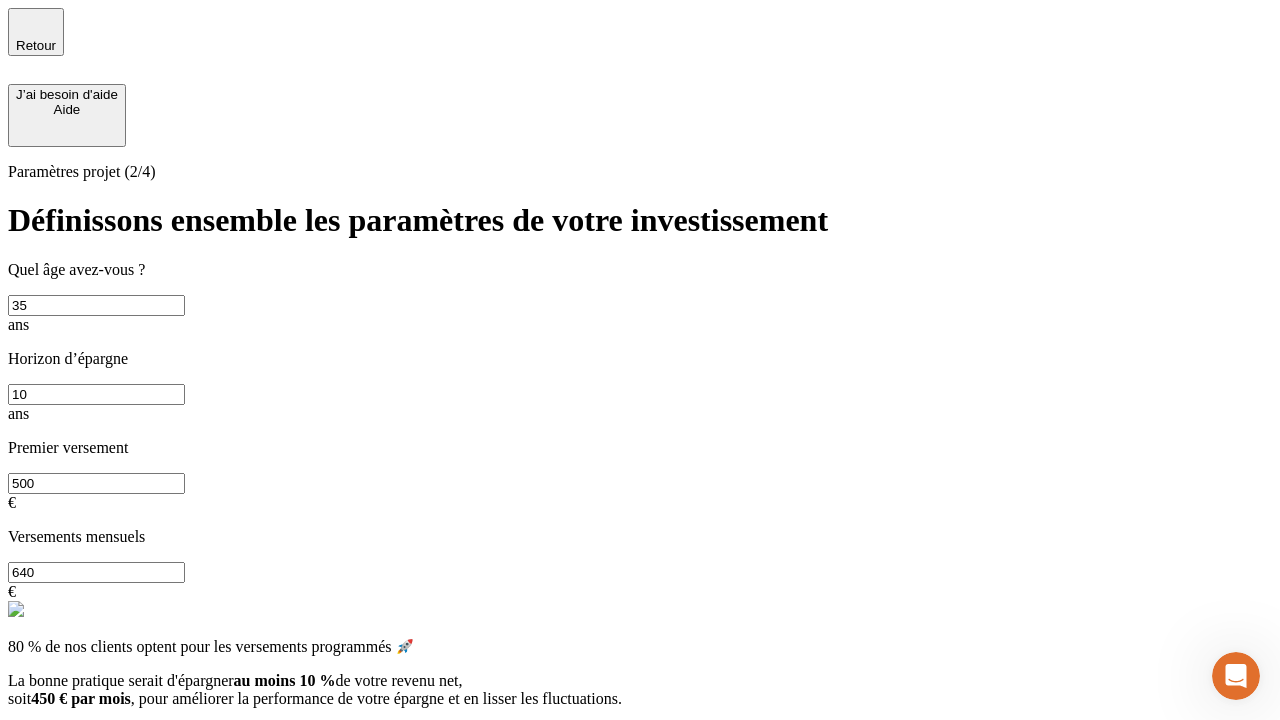type on "640" 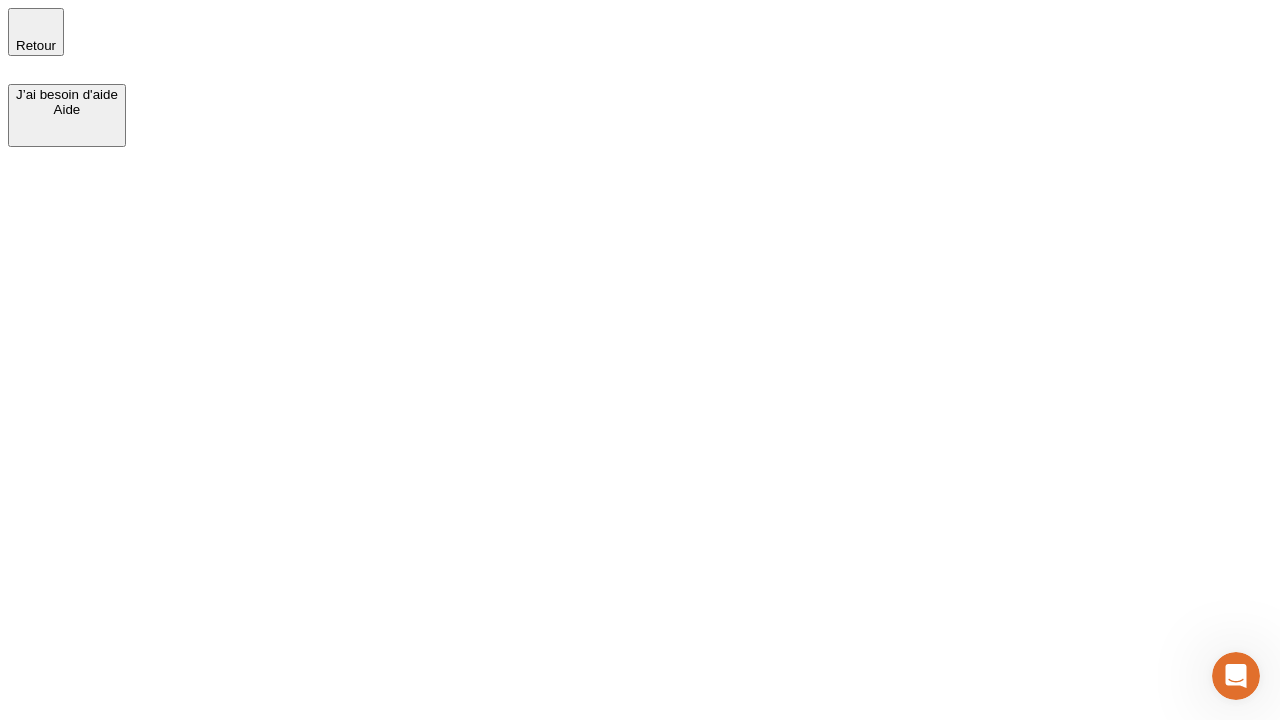scroll, scrollTop: 0, scrollLeft: 0, axis: both 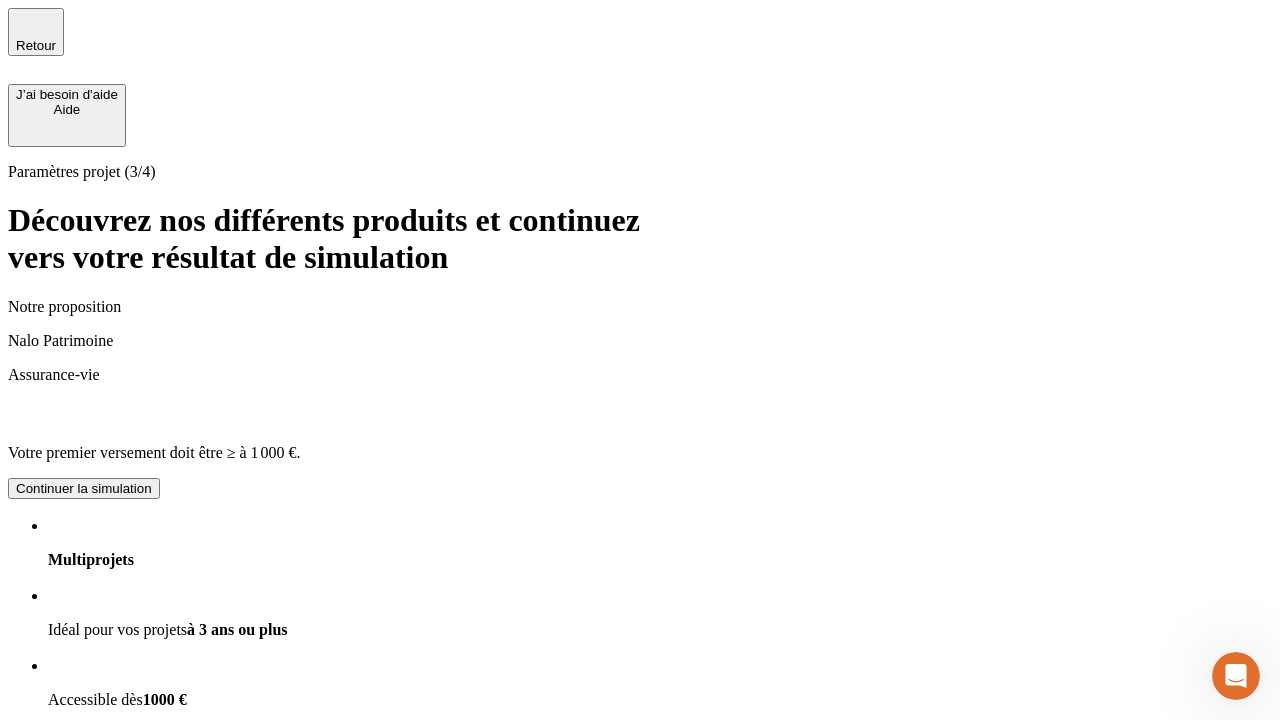 click on "Continuer la simulation" at bounding box center (84, 928) 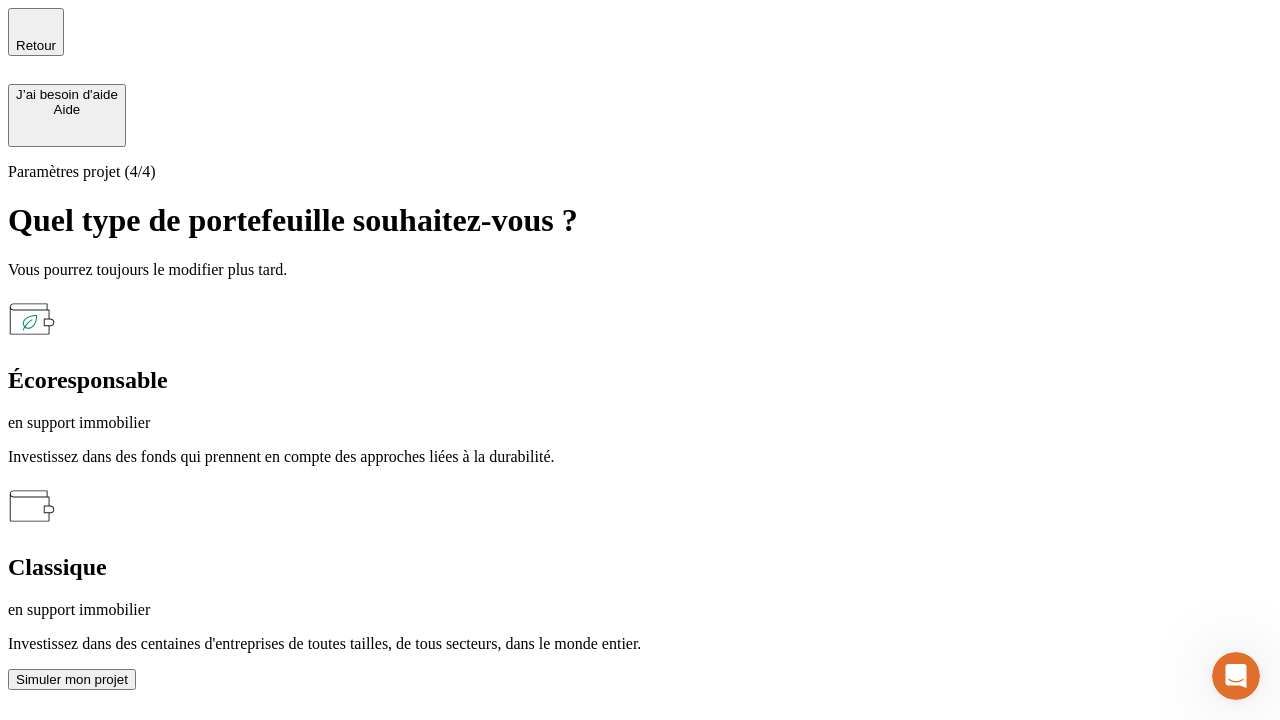 click on "en support immobilier" at bounding box center [640, 423] 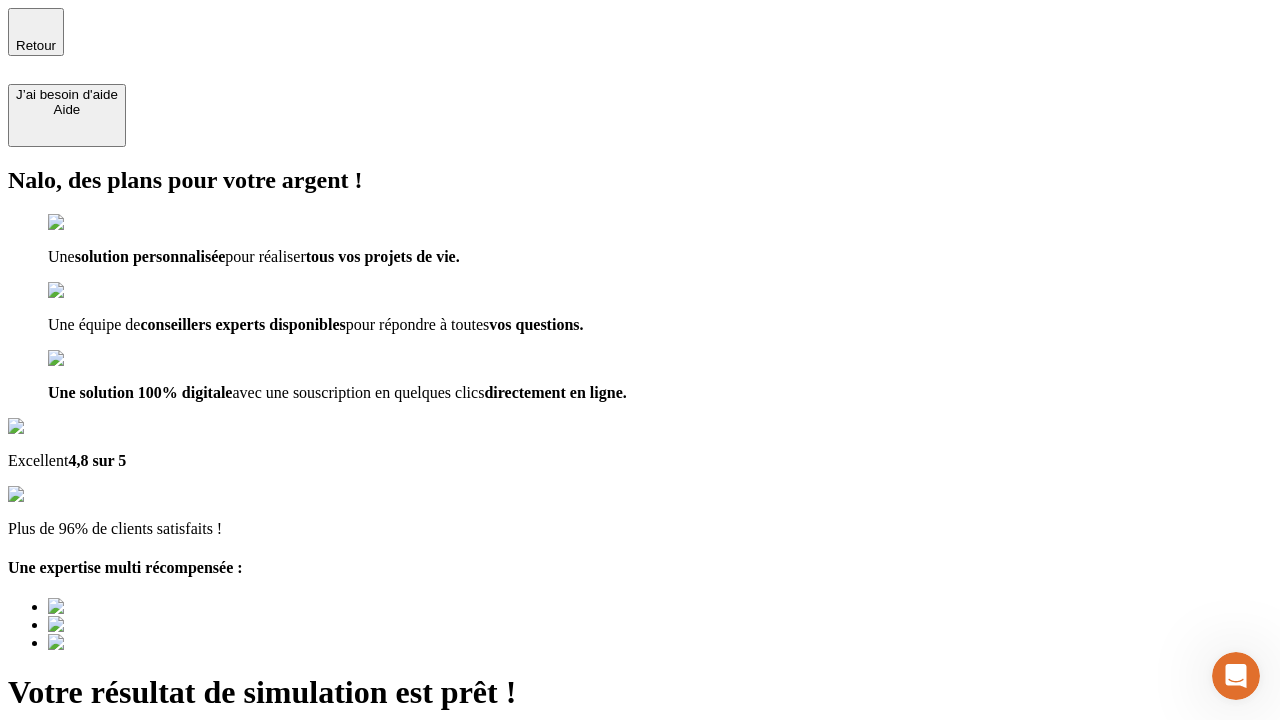 click on "Découvrir ma simulation" at bounding box center (87, 797) 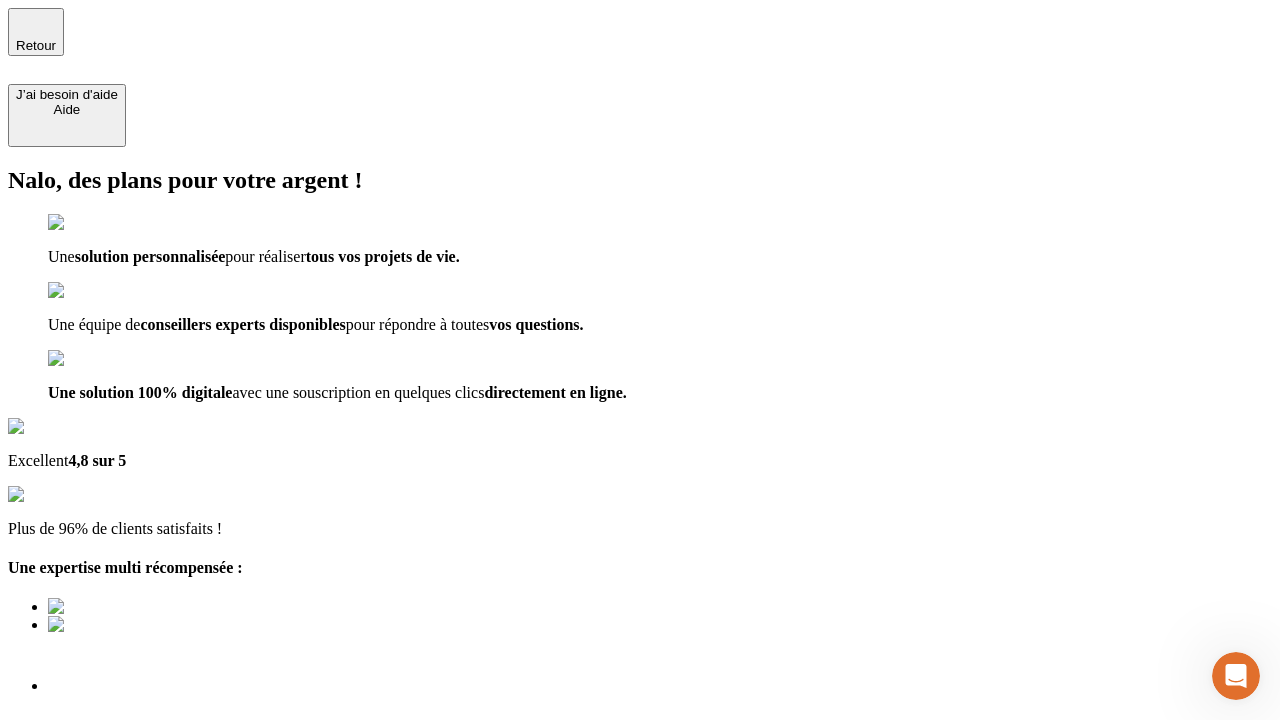 type on "[EMAIL_ADDRESS][DOMAIN_NAME]" 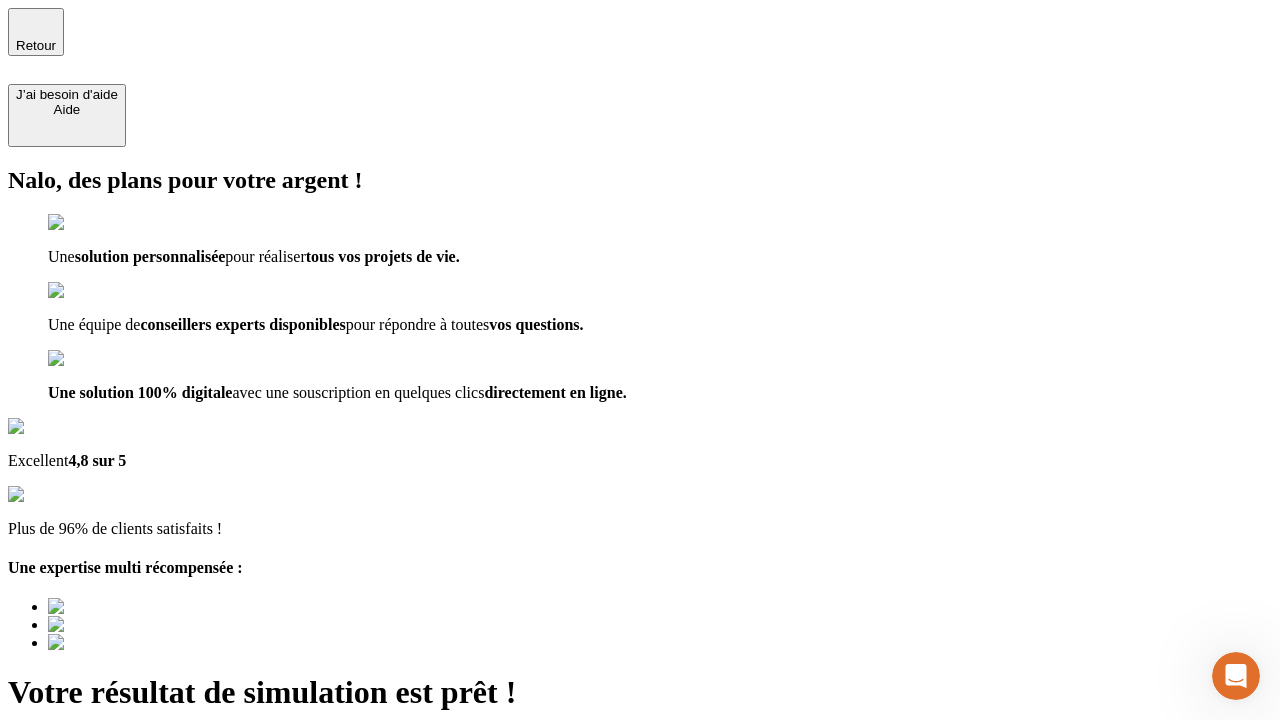 click on "Découvrir ma simulation" at bounding box center (87, 847) 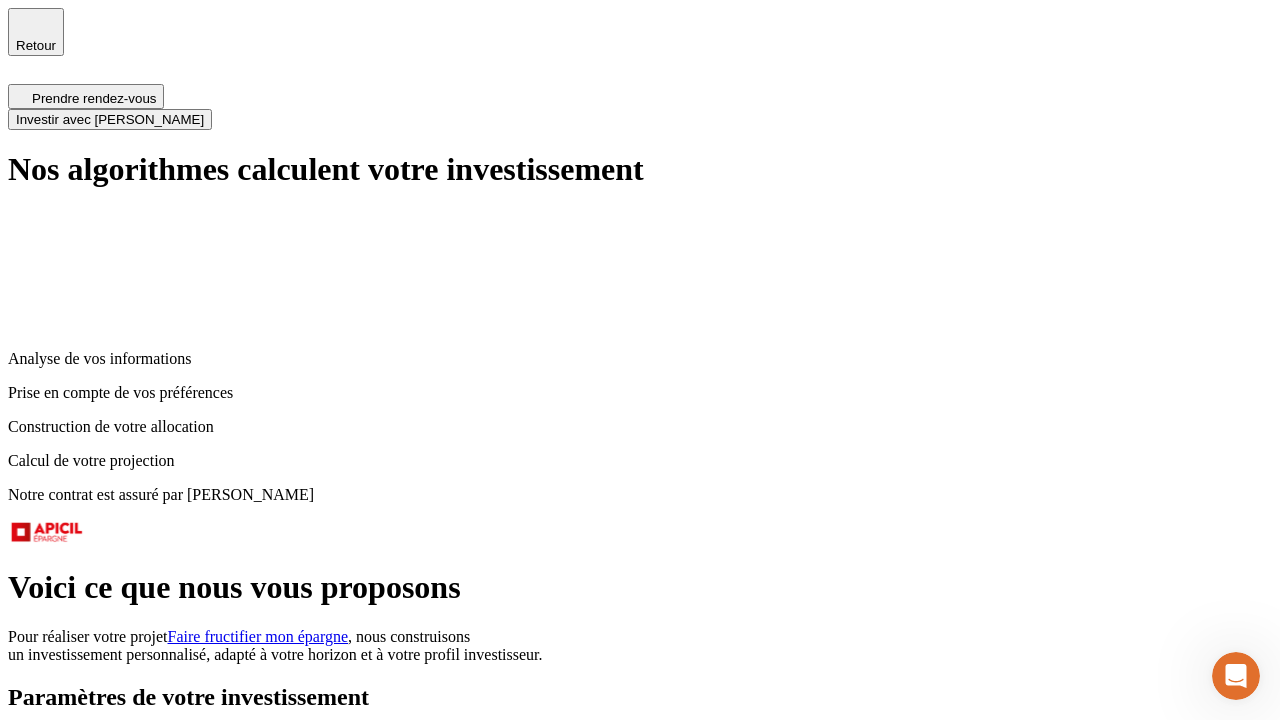 scroll, scrollTop: 8, scrollLeft: 0, axis: vertical 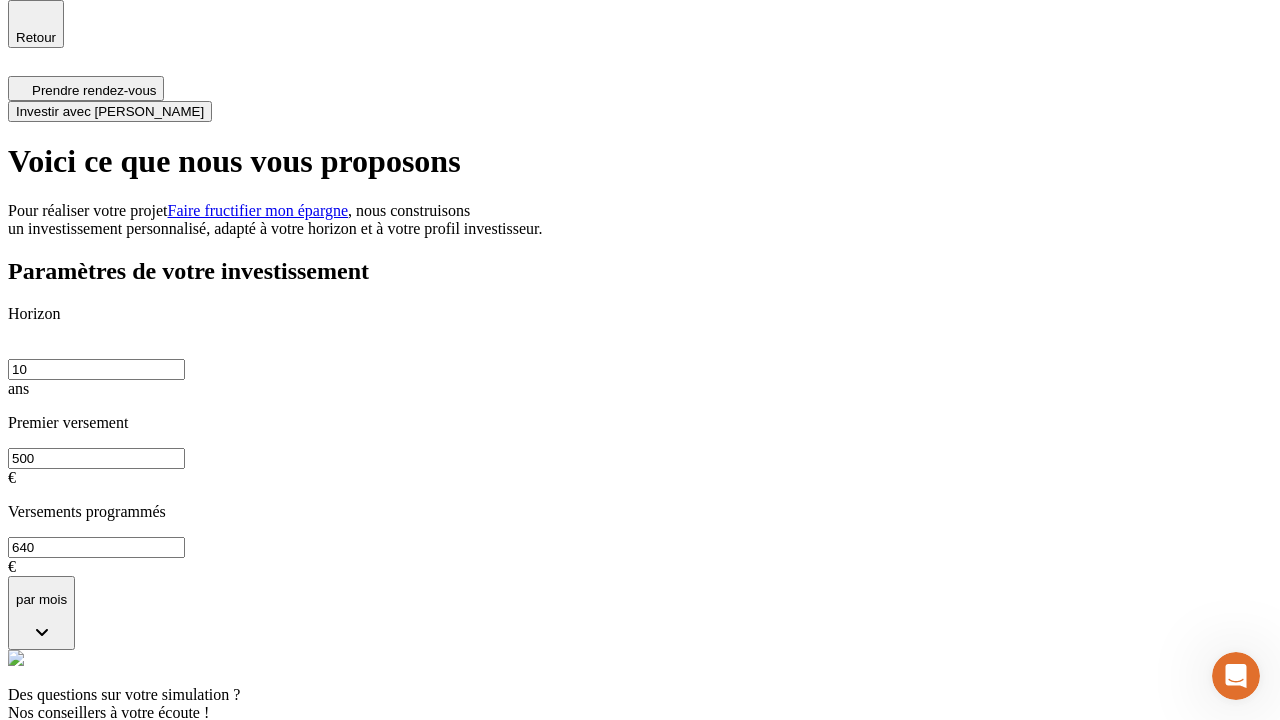 click on "Investir avec [PERSON_NAME]" at bounding box center [110, 111] 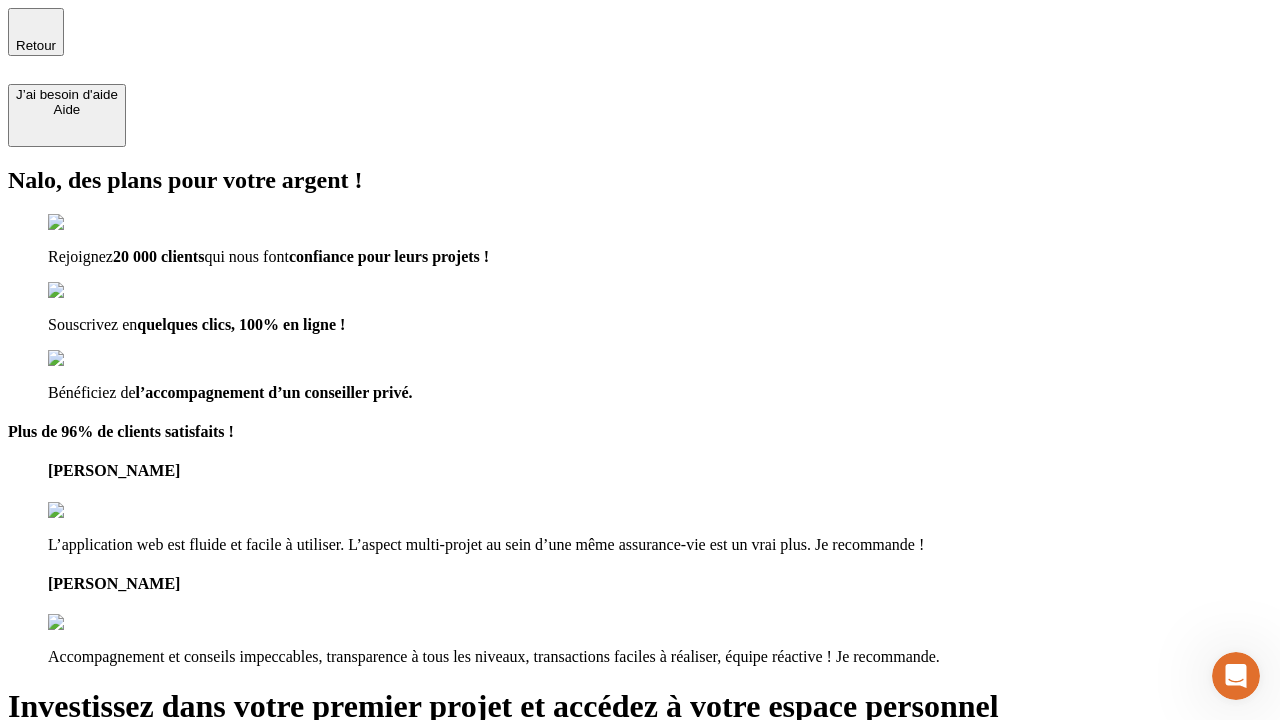 type on "[EMAIL_ADDRESS][DOMAIN_NAME]" 